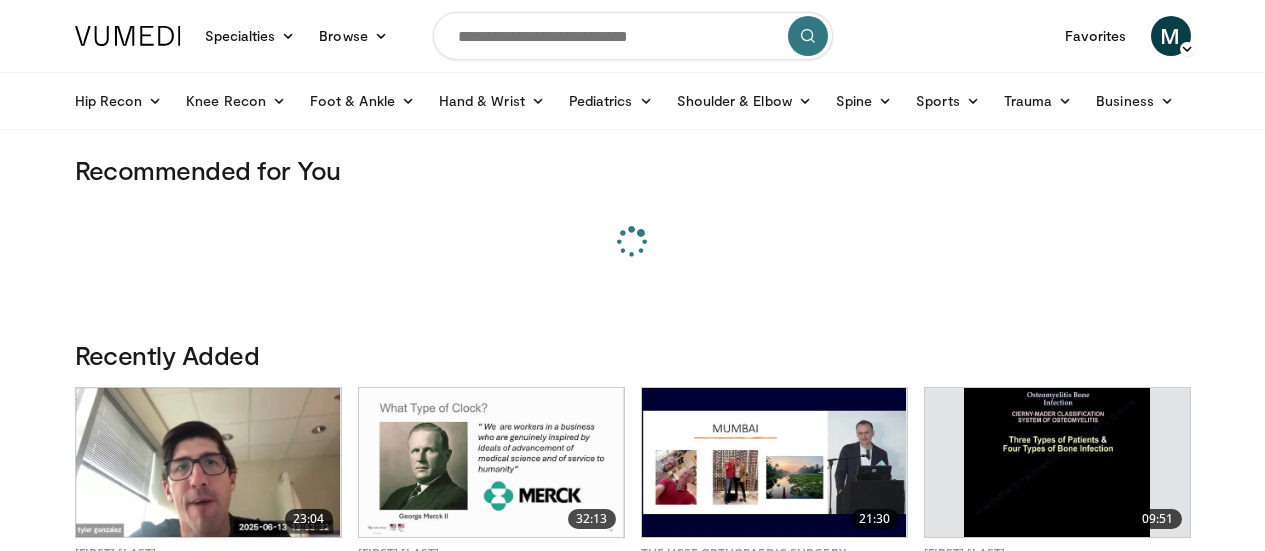 scroll, scrollTop: 0, scrollLeft: 0, axis: both 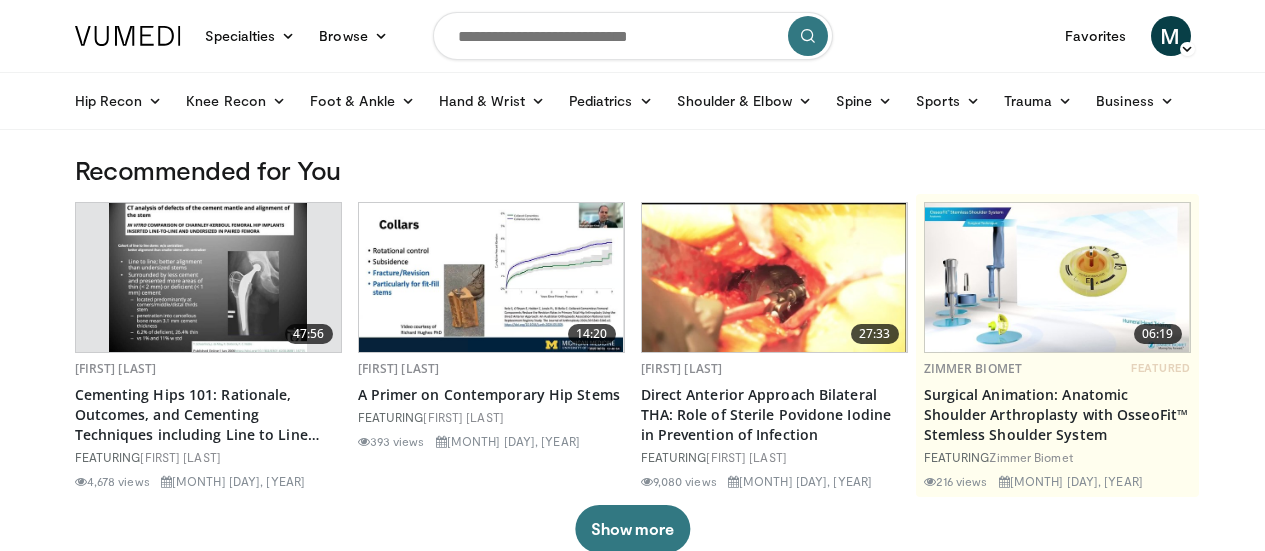 click at bounding box center [633, 36] 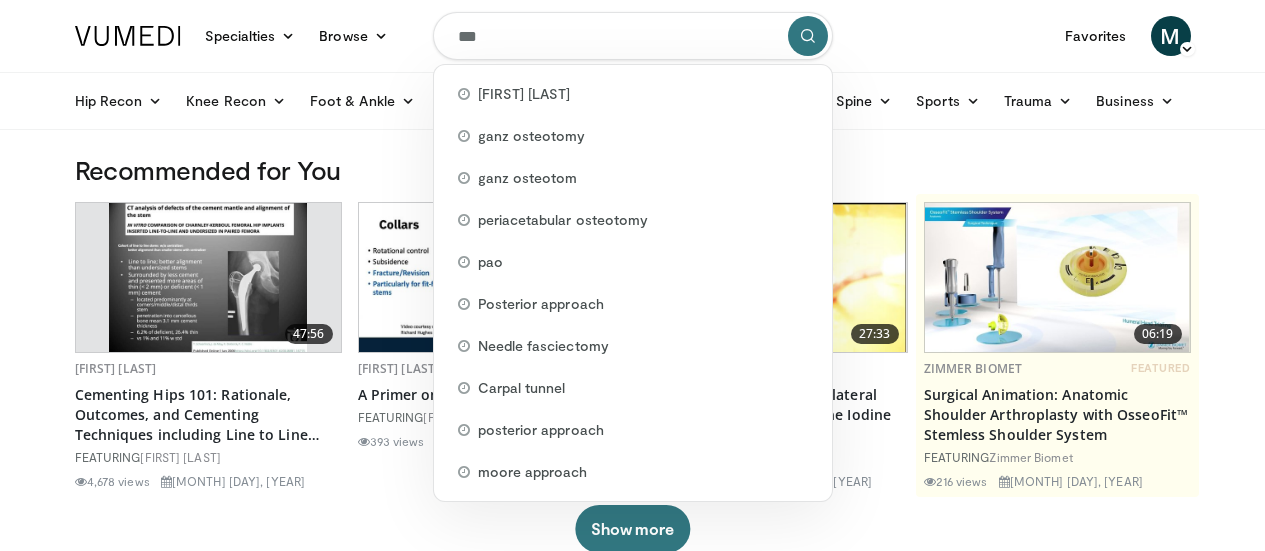 type on "****" 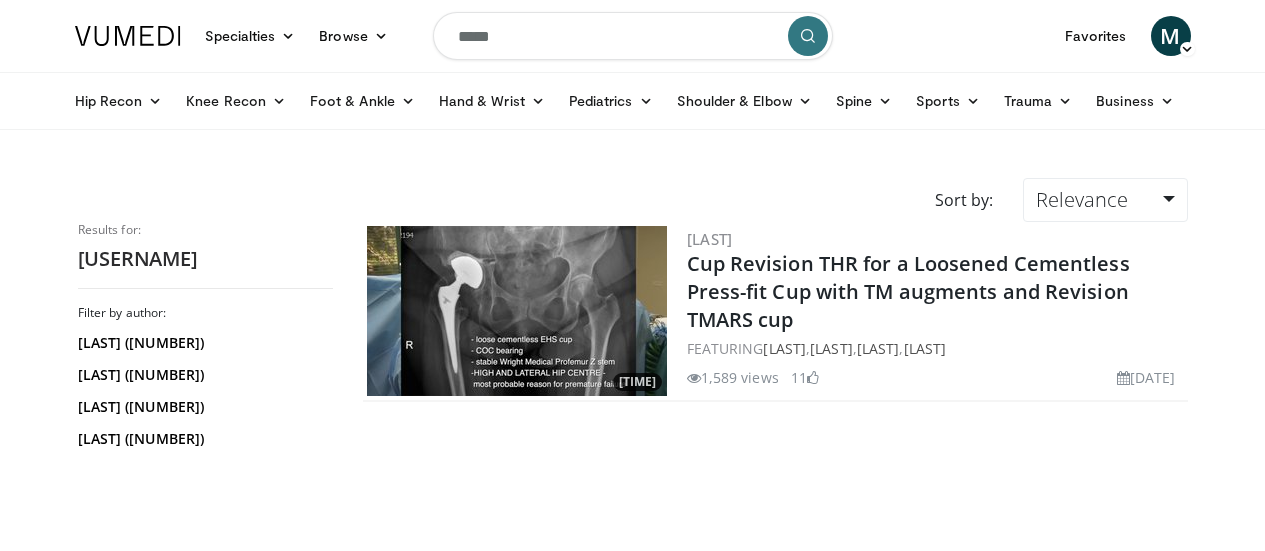 scroll, scrollTop: 0, scrollLeft: 0, axis: both 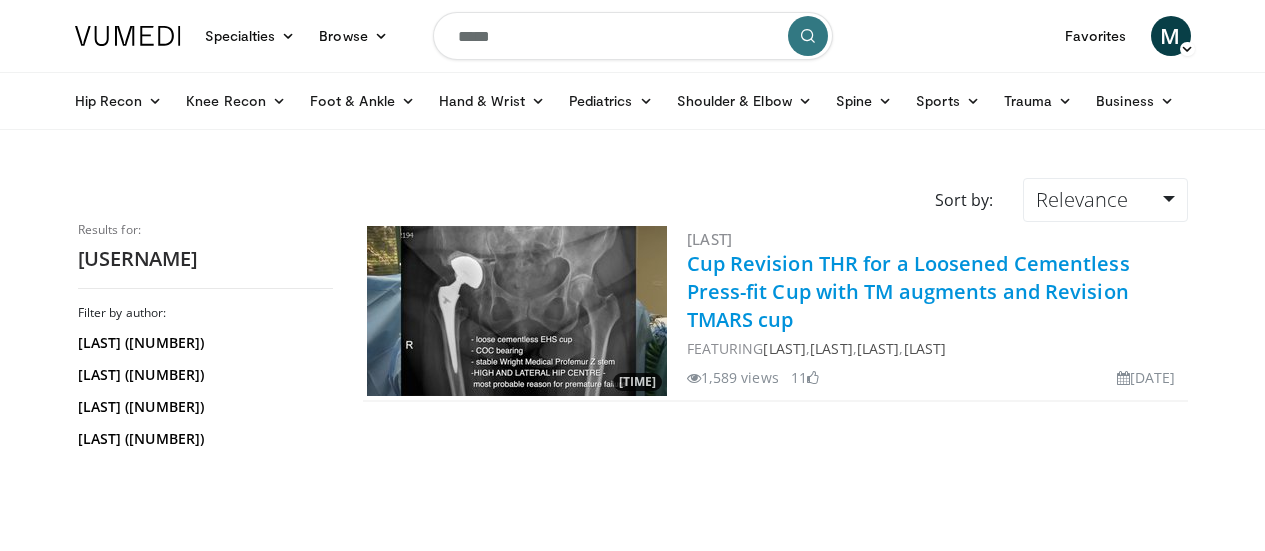 click on "Cup Revision THR for a Loosened Cementless Press-fit Cup with TM augments and Revision TMARS cup" at bounding box center (908, 291) 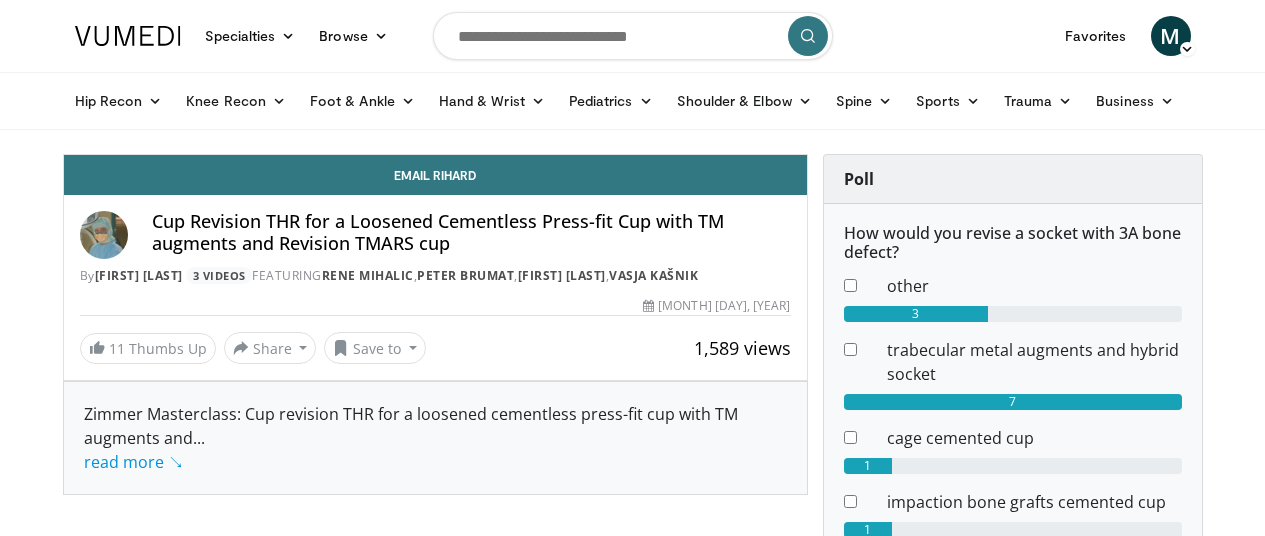 scroll, scrollTop: 0, scrollLeft: 0, axis: both 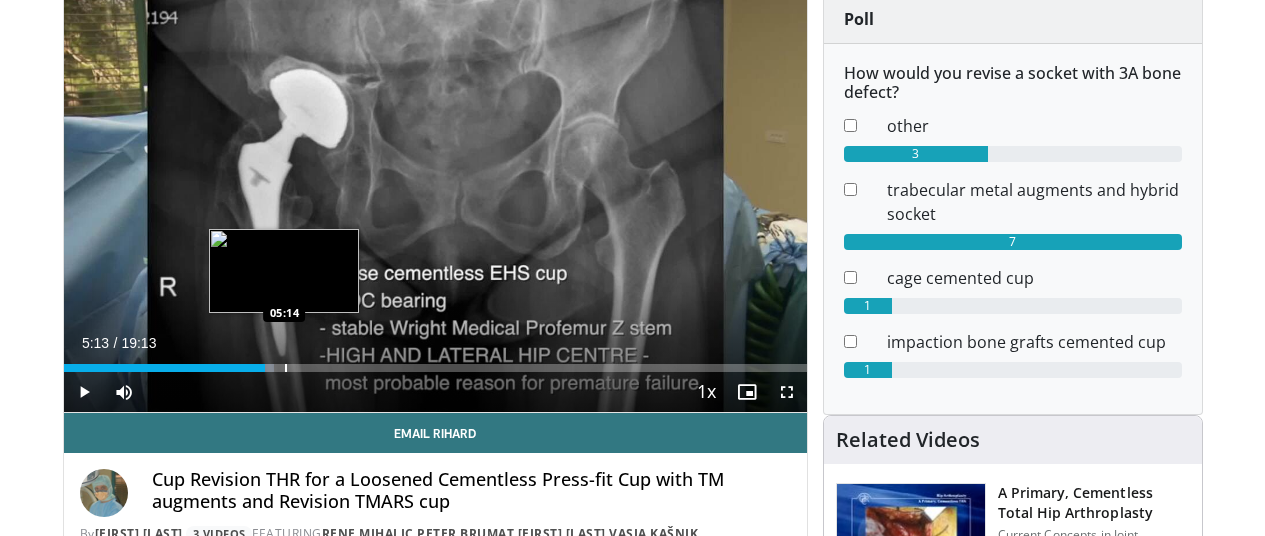 click at bounding box center [243, 368] 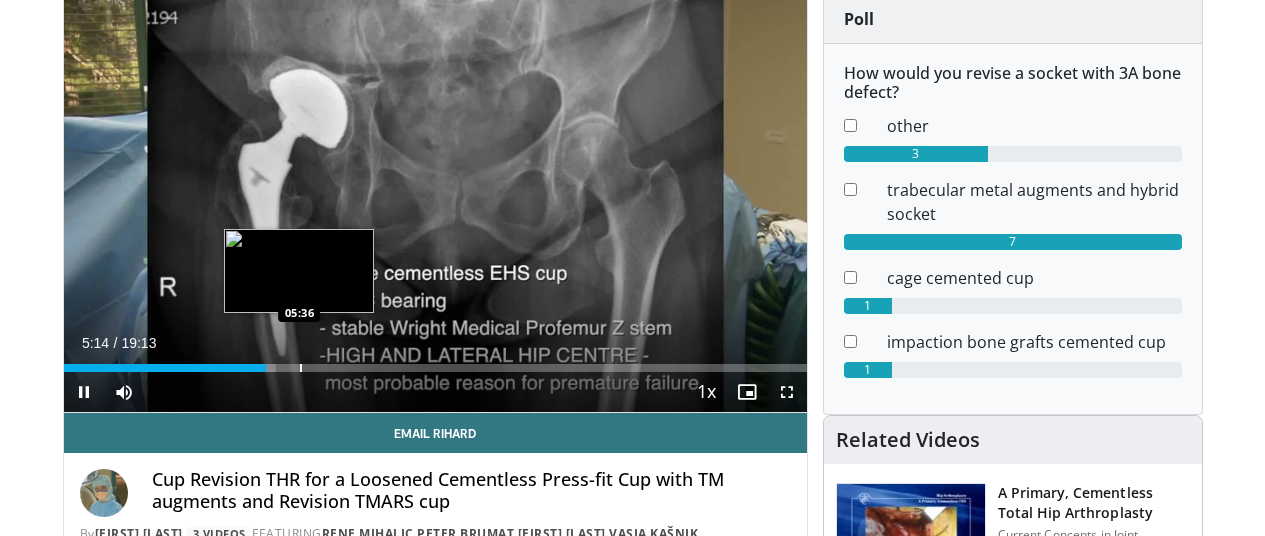 click at bounding box center (301, 368) 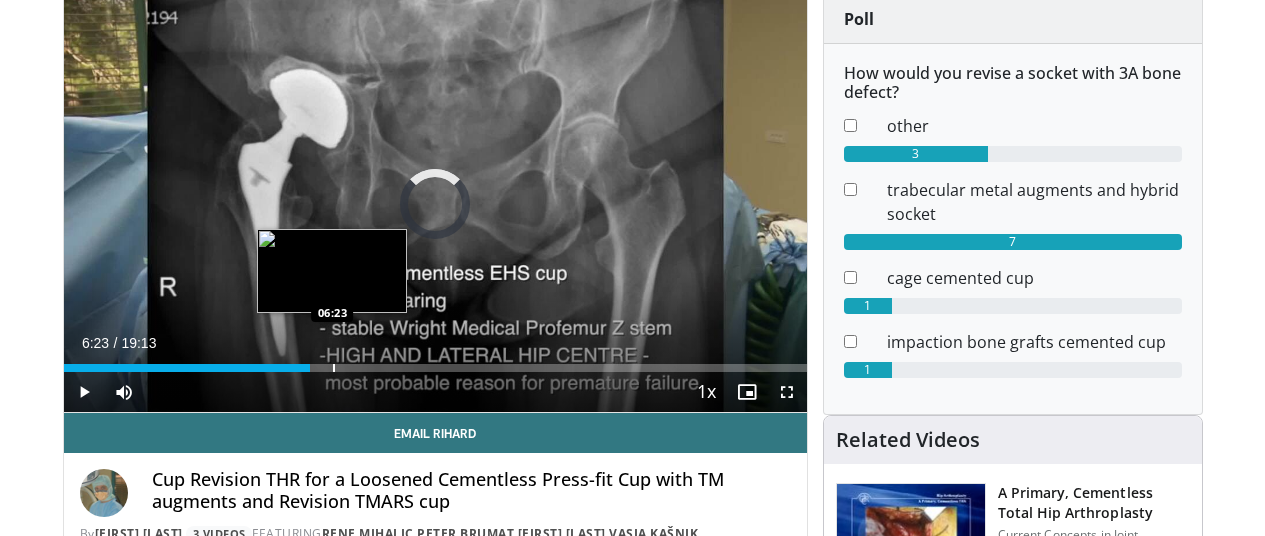 click on "Loaded :  29.47% 05:37 06:23" at bounding box center (435, 368) 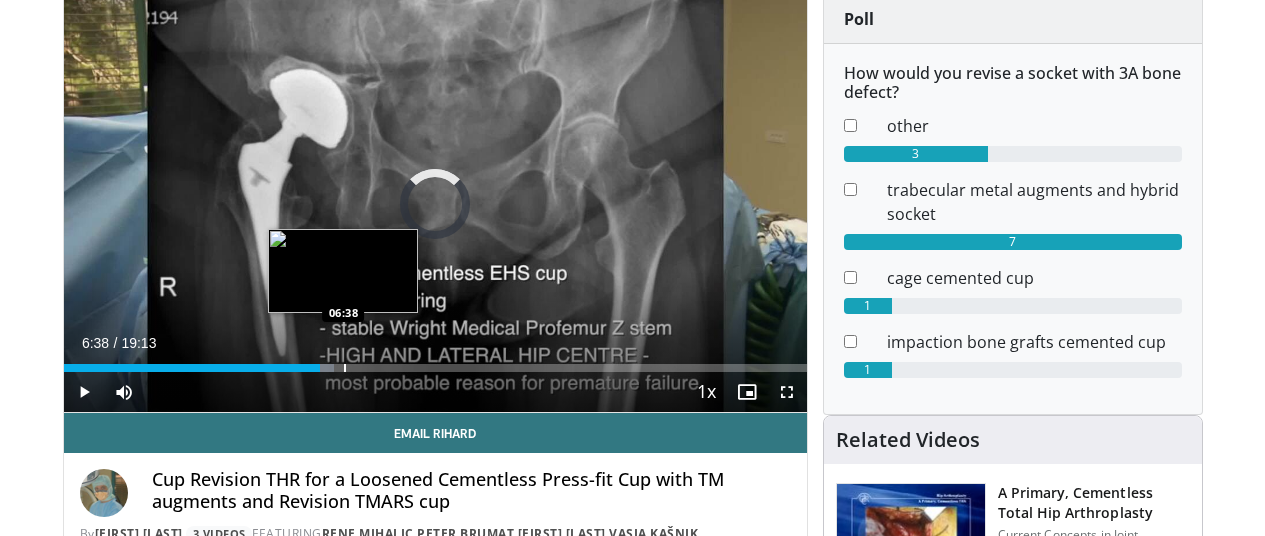 click at bounding box center [345, 368] 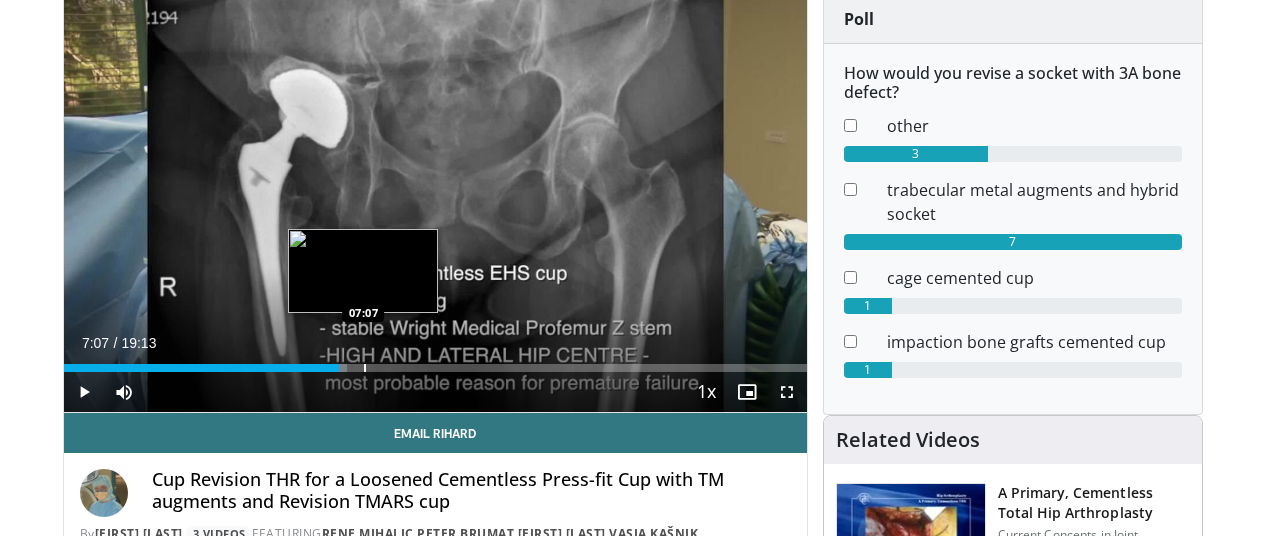 click at bounding box center [365, 368] 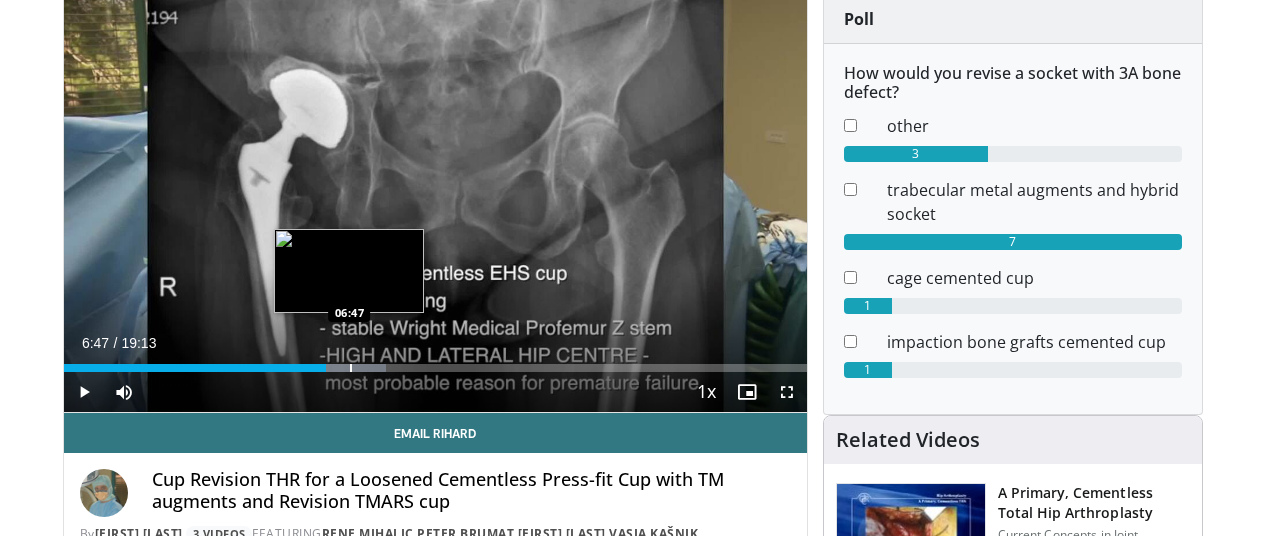 click at bounding box center (351, 368) 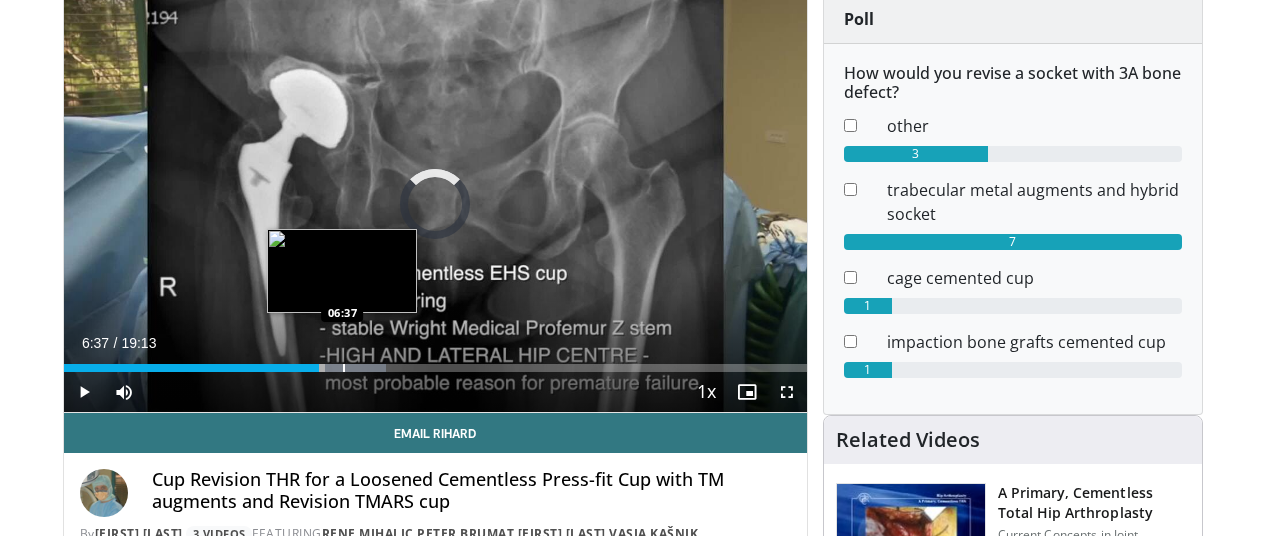click on "06:50" at bounding box center (192, 368) 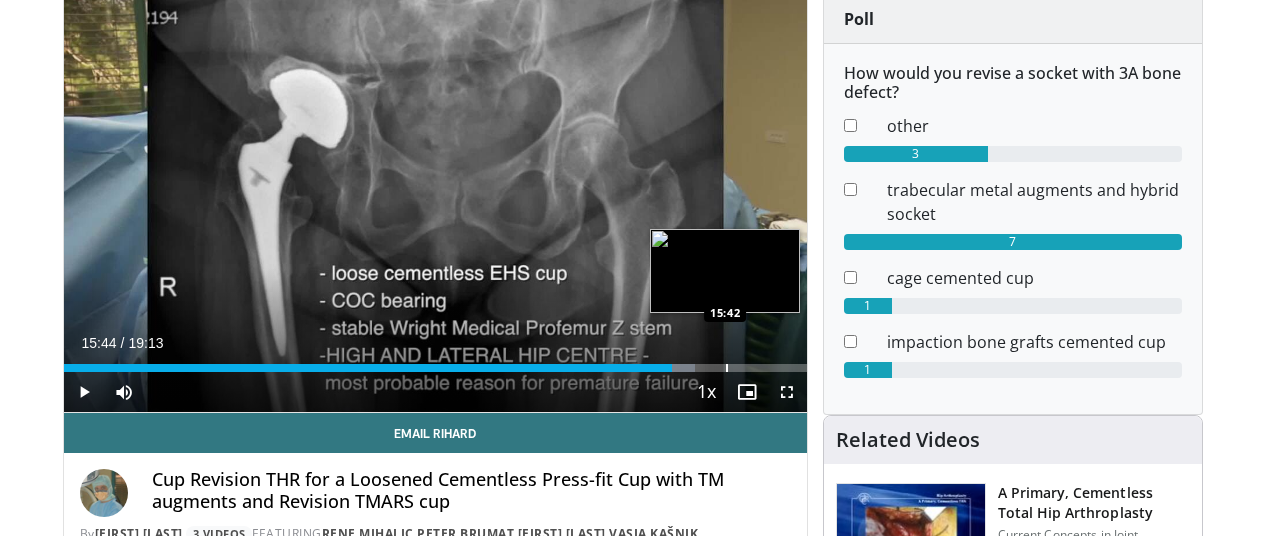 click at bounding box center (727, 368) 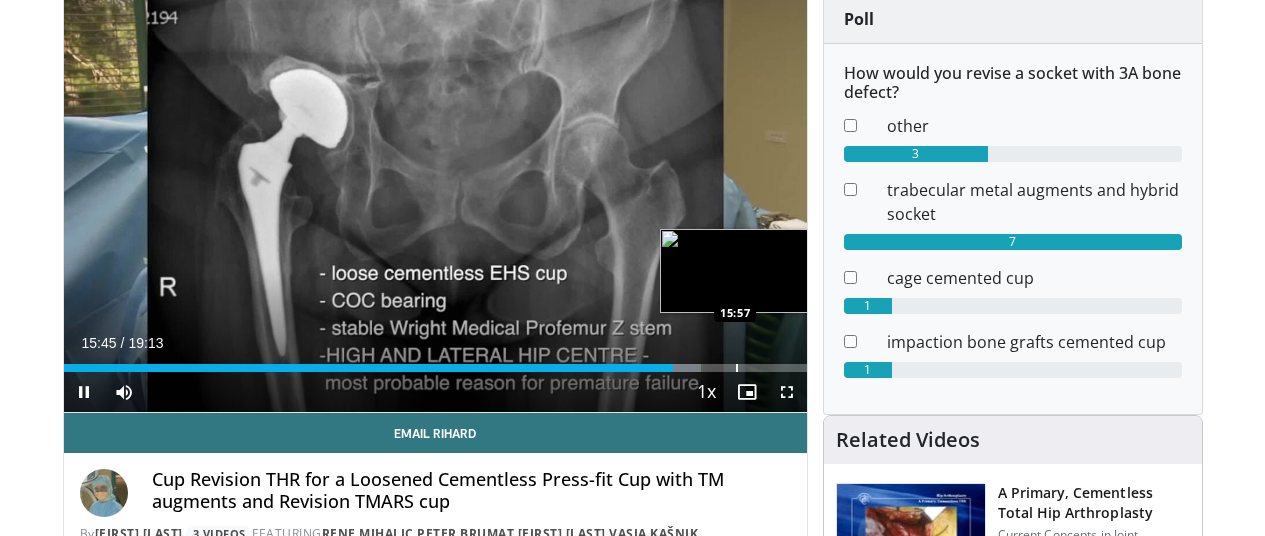 click on "**********" at bounding box center (435, 204) 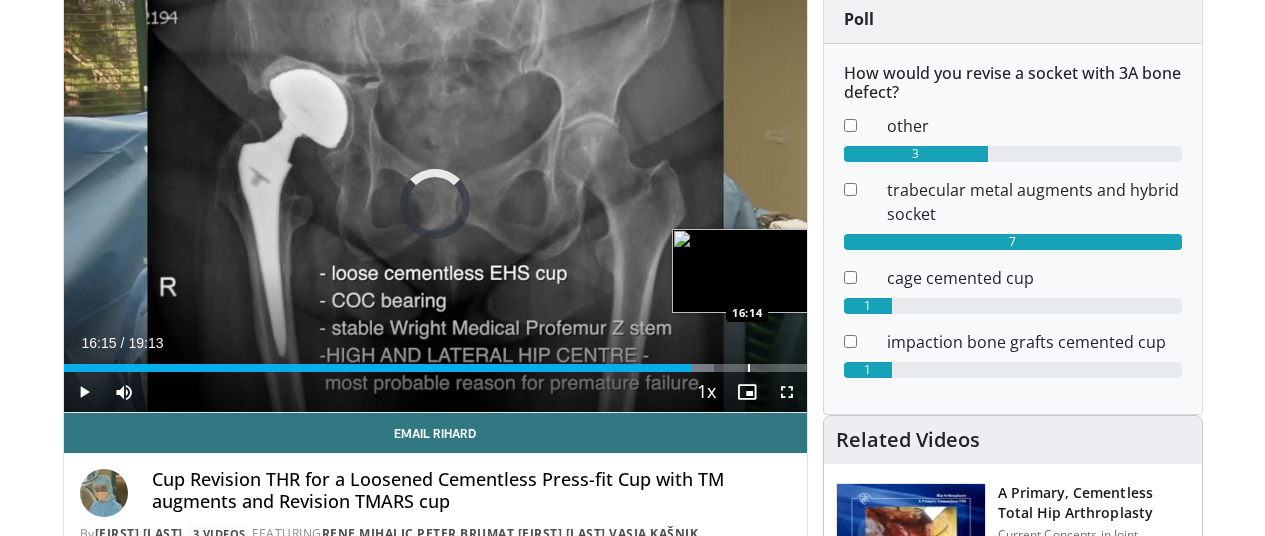 click on "Loaded :  87.54% 16:15 16:14" at bounding box center (435, 362) 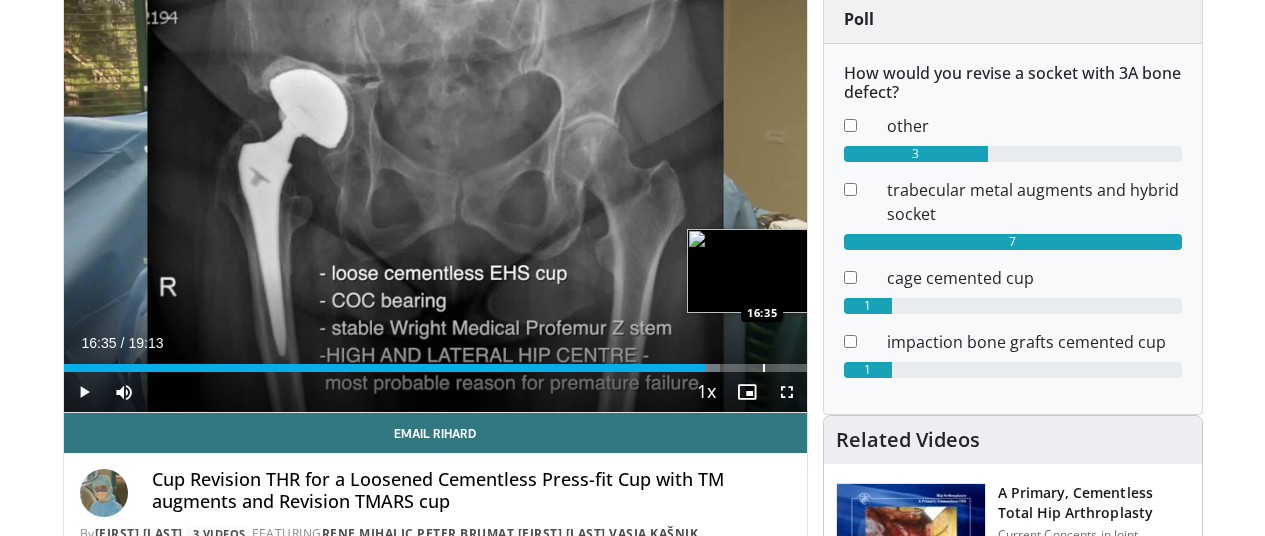 click on "Loaded :  88.41% 16:35 16:35" at bounding box center (435, 368) 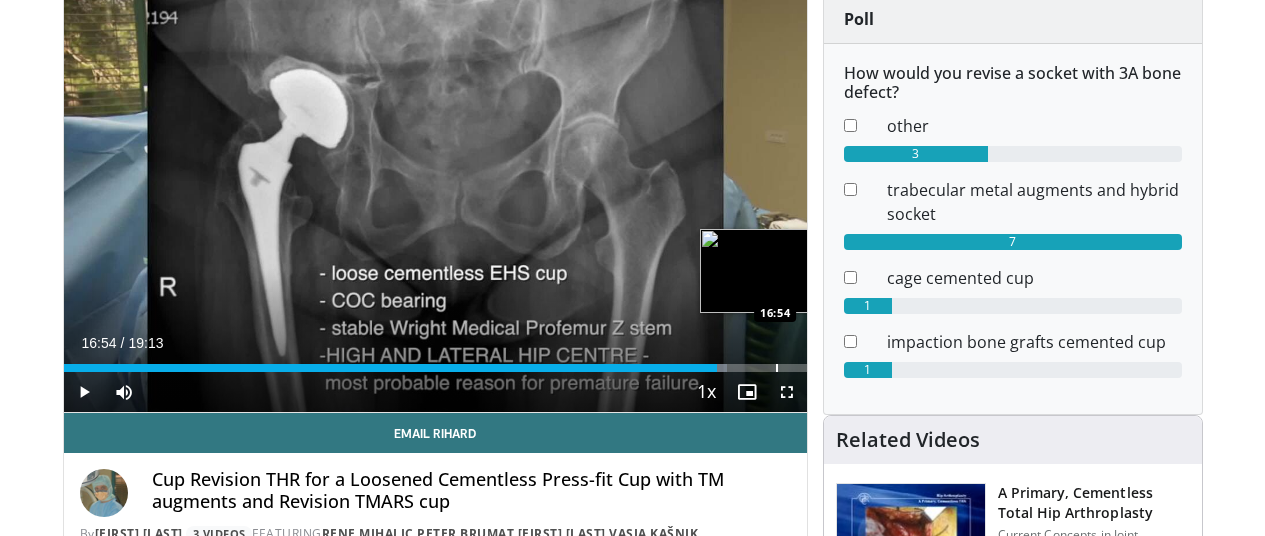 click on "Loaded :  89.27% 16:54 16:54" at bounding box center [435, 368] 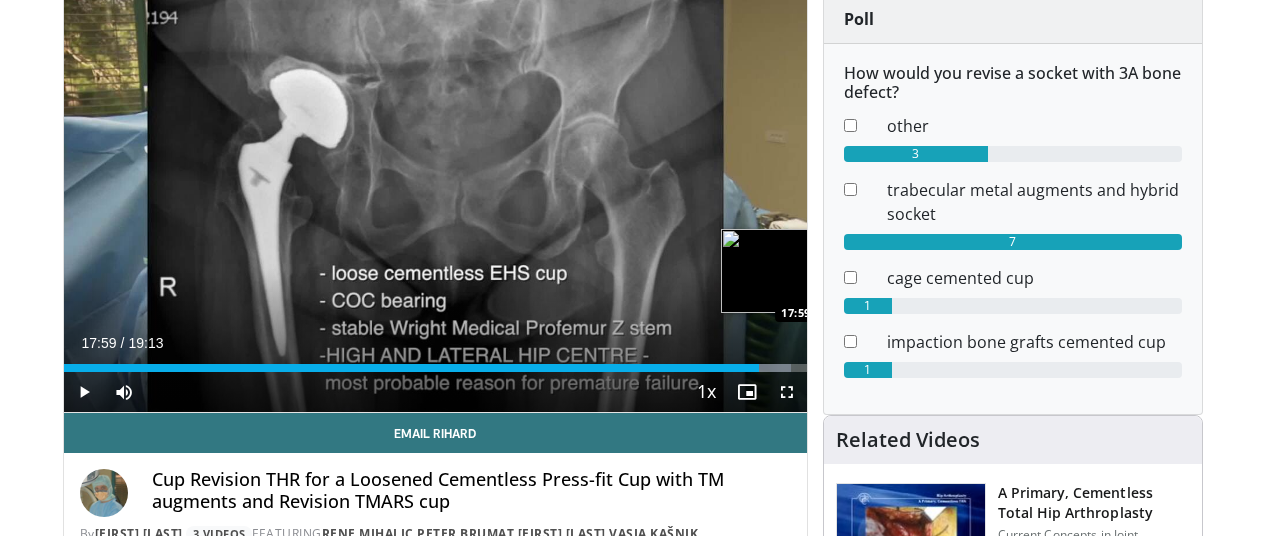 click on "Loaded :  97.94% 17:59 17:59" at bounding box center [435, 368] 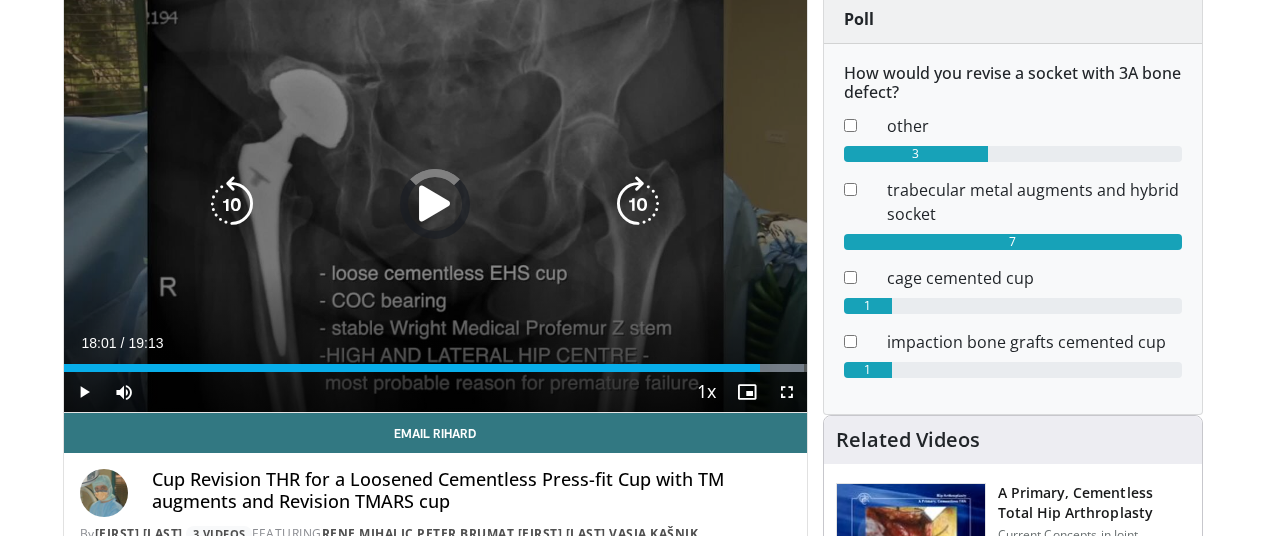 click on "Loaded :  99.67% 18:01 17:58" at bounding box center [435, 368] 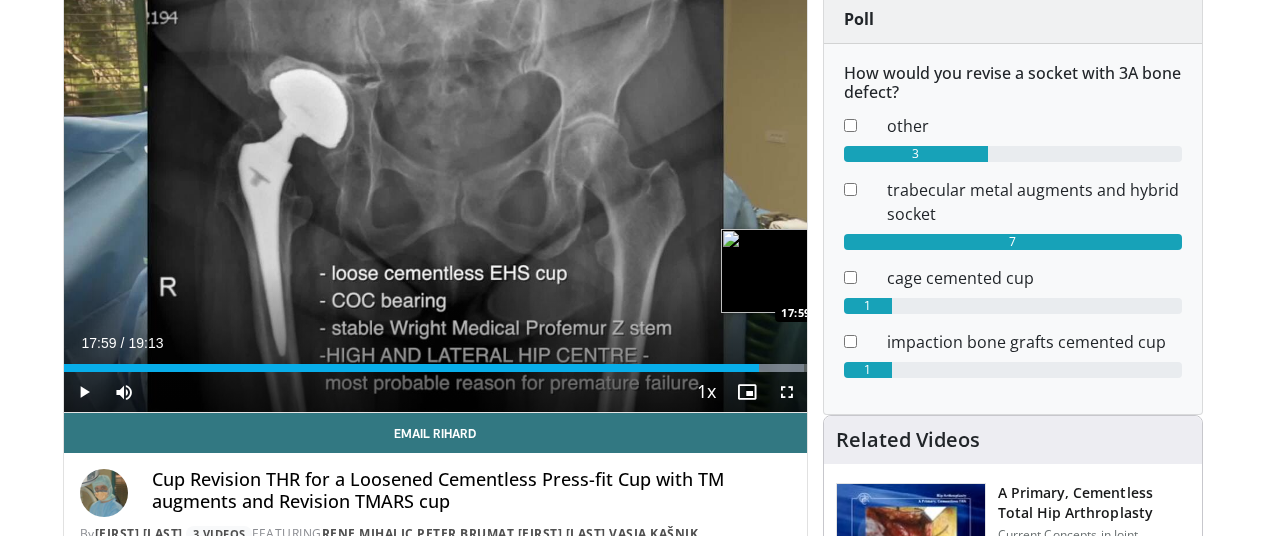 click at bounding box center [823, 368] 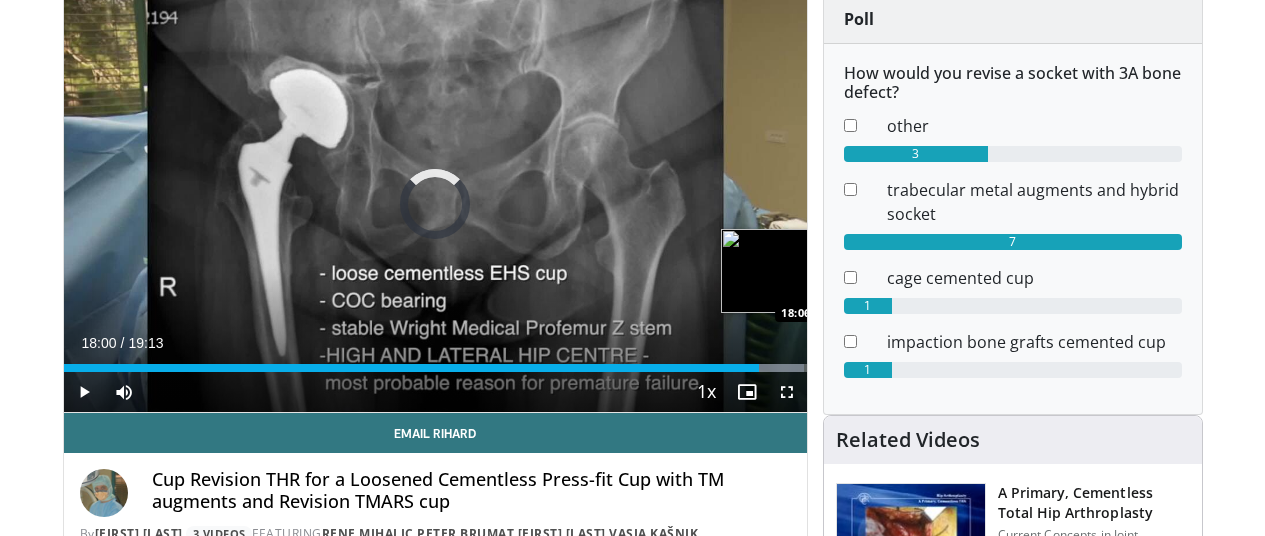 click on "Loaded :  99.67% 18:00 18:06" at bounding box center (435, 368) 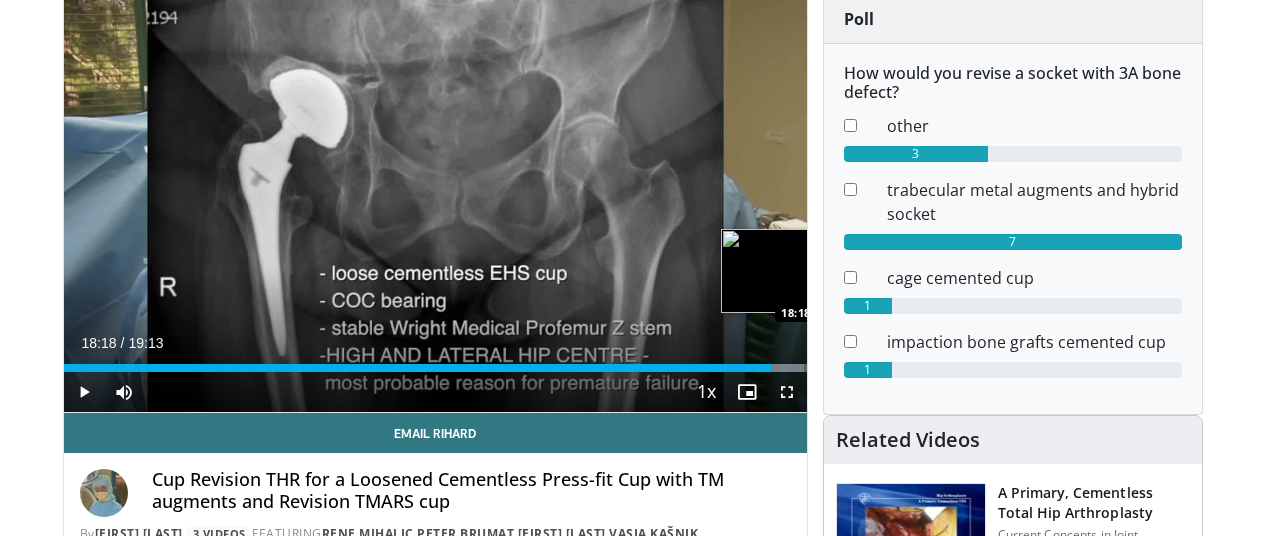 click on "Loaded :  99.67% 18:18 18:18" at bounding box center [435, 368] 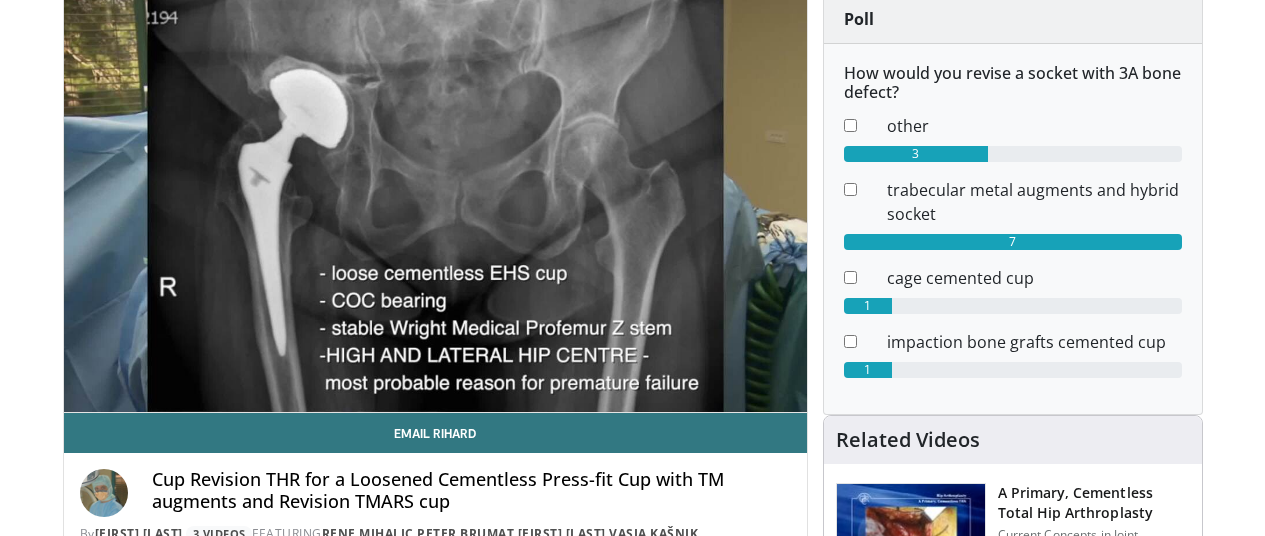 click on "**********" at bounding box center (435, 204) 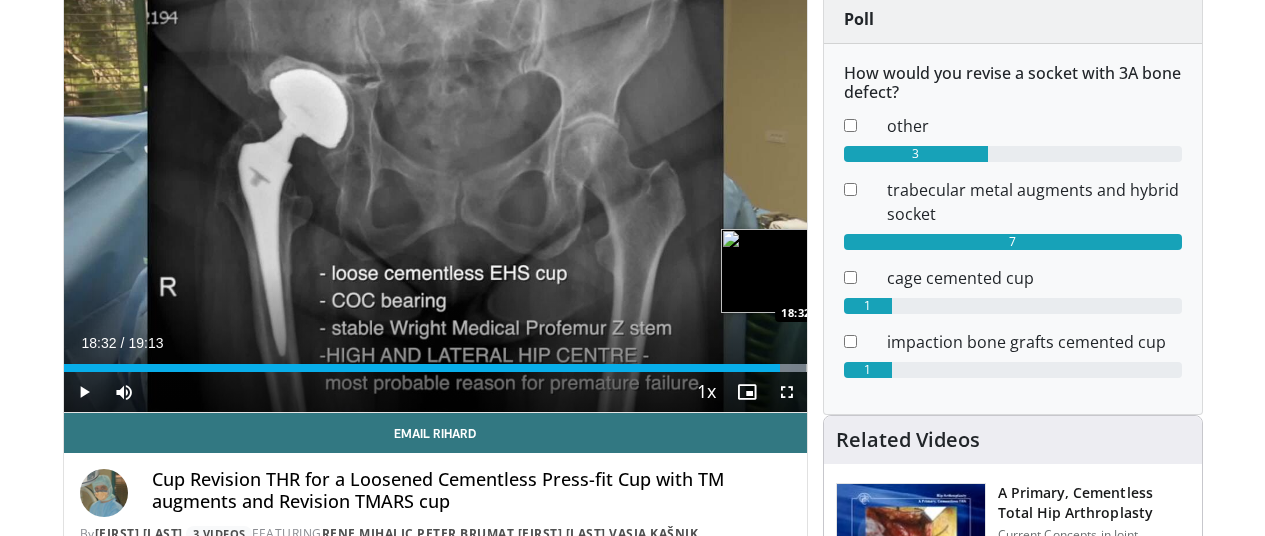 click at bounding box center (846, 368) 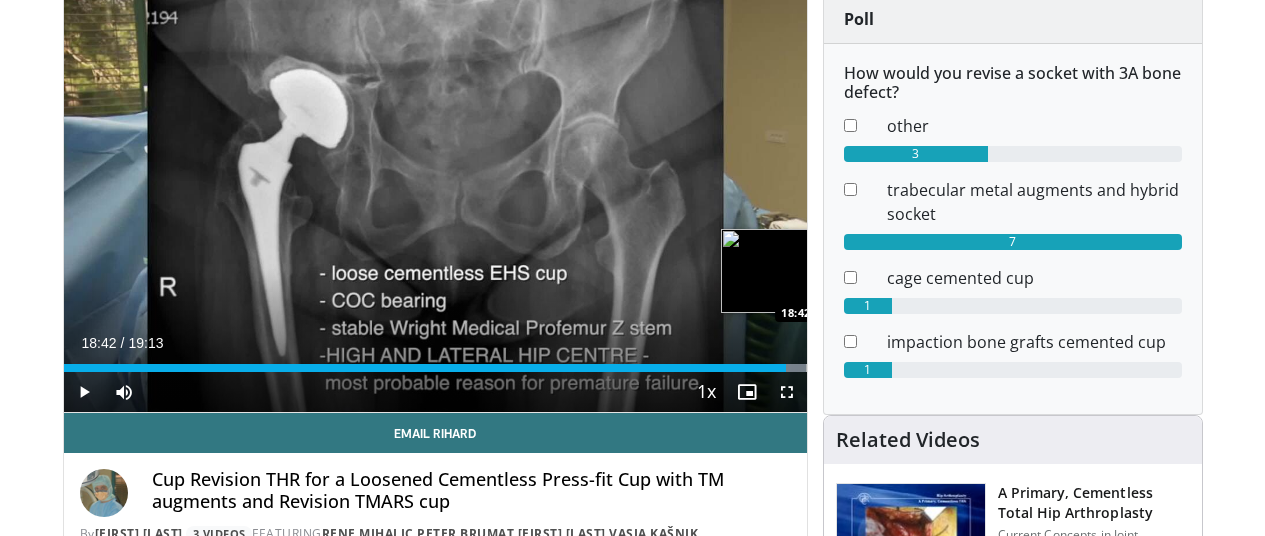 click at bounding box center (853, 368) 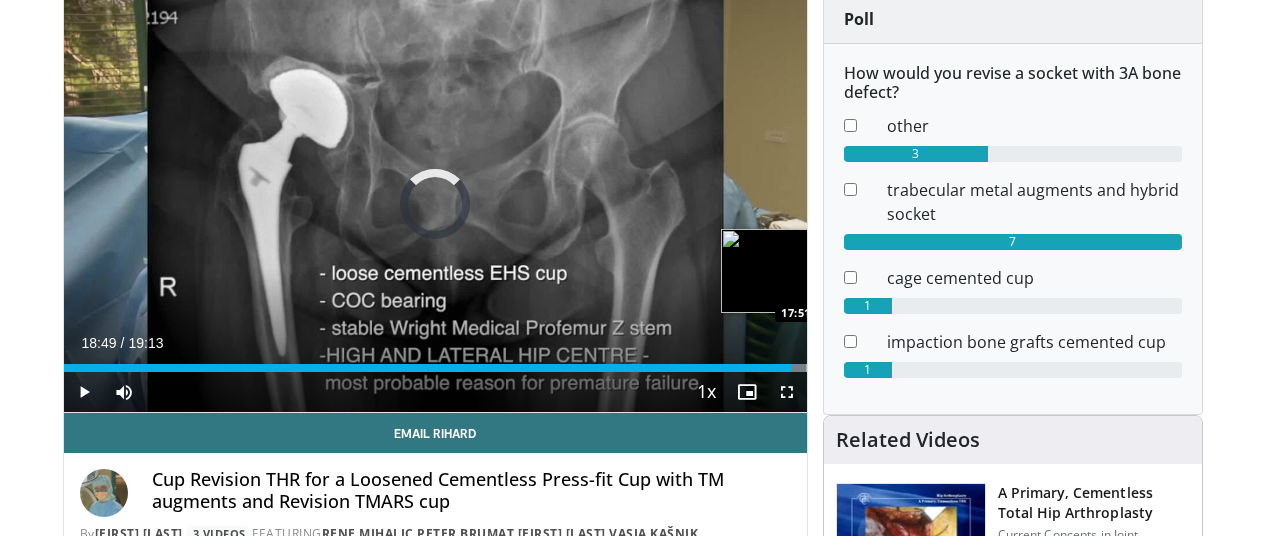 click at bounding box center [817, 368] 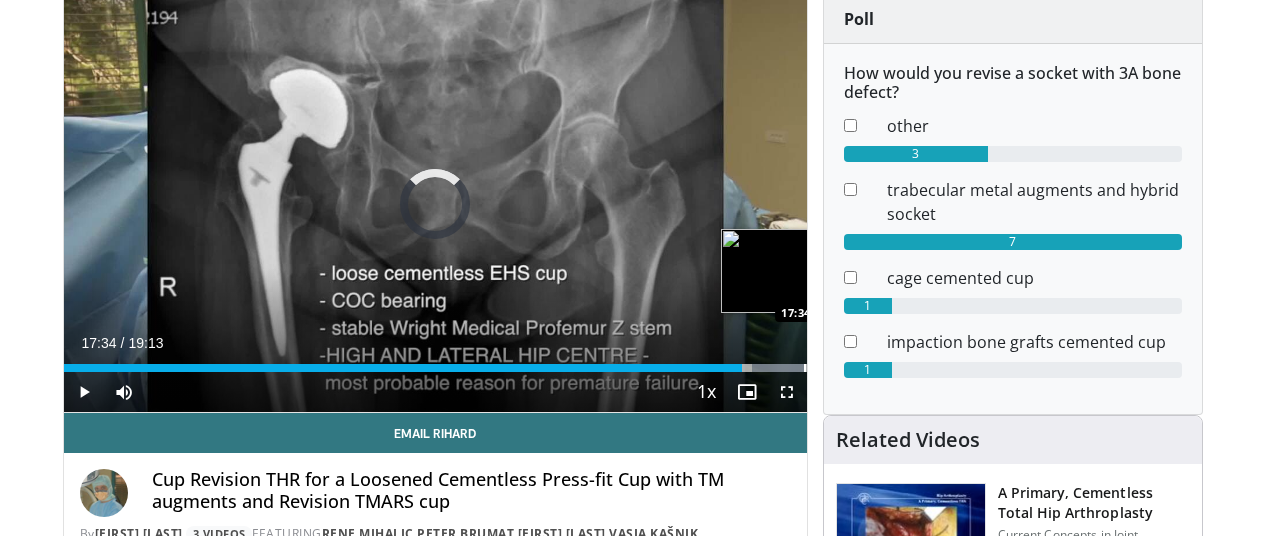 click at bounding box center [805, 368] 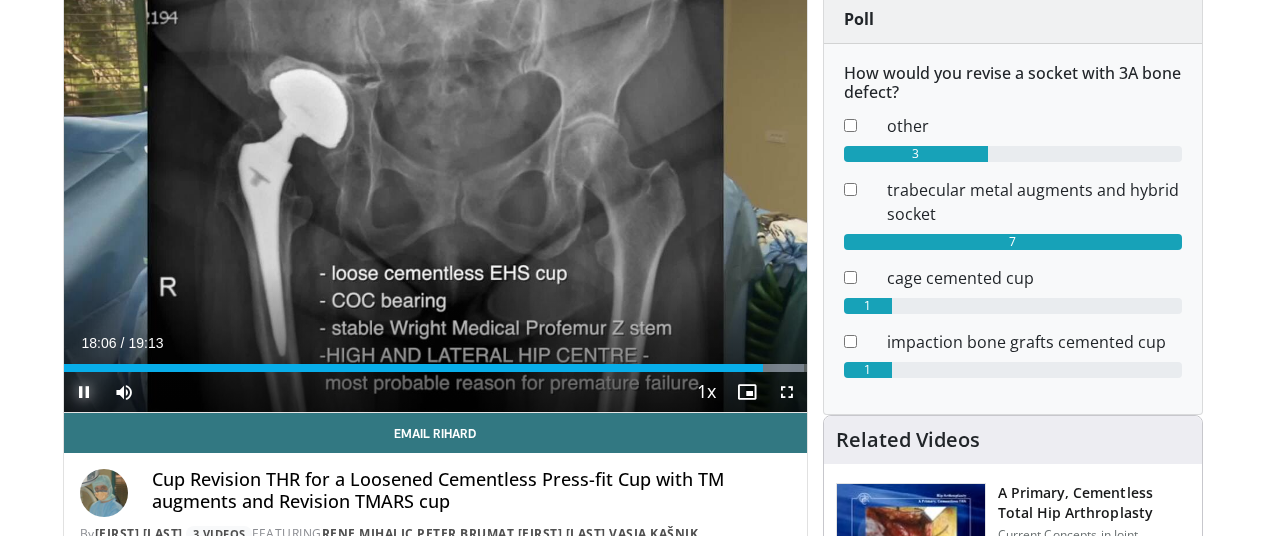 click at bounding box center (84, 392) 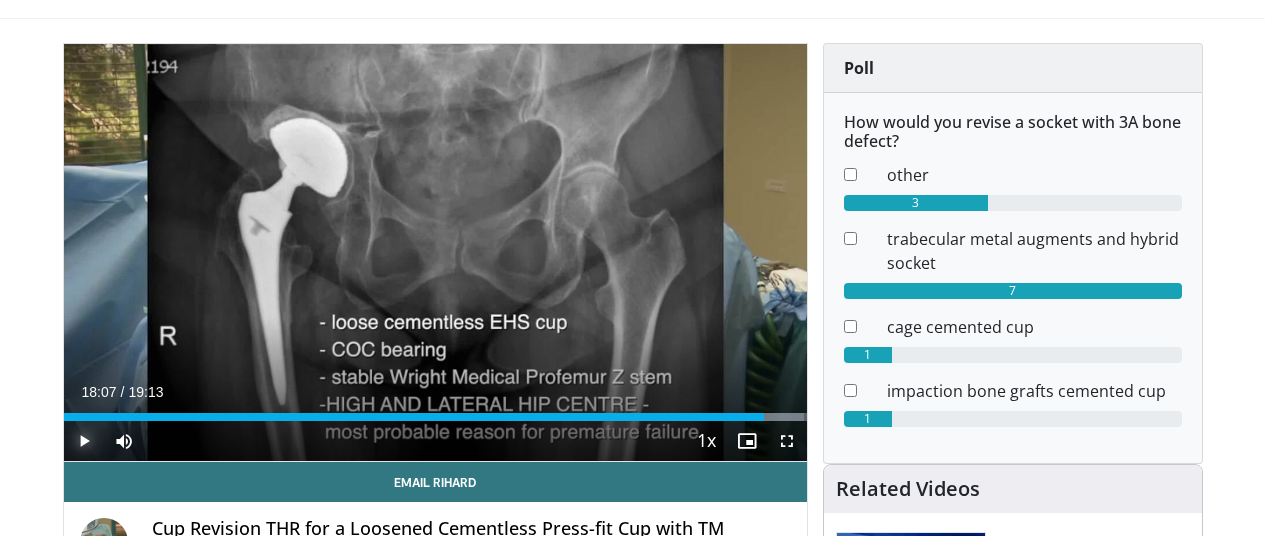 scroll, scrollTop: 47, scrollLeft: 0, axis: vertical 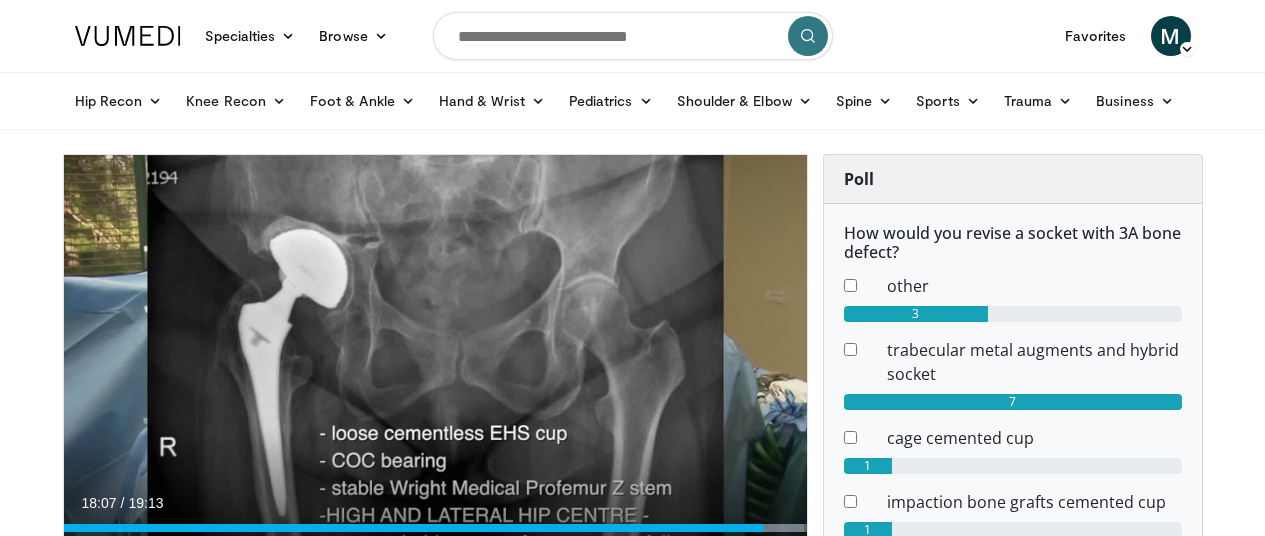 click at bounding box center [633, 36] 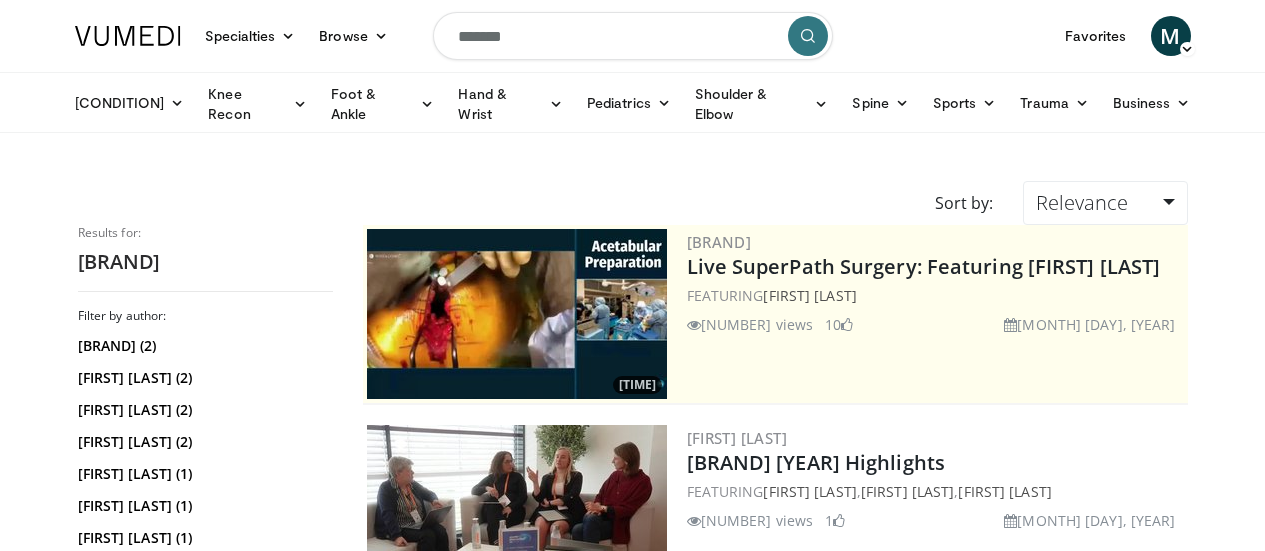 scroll, scrollTop: 0, scrollLeft: 0, axis: both 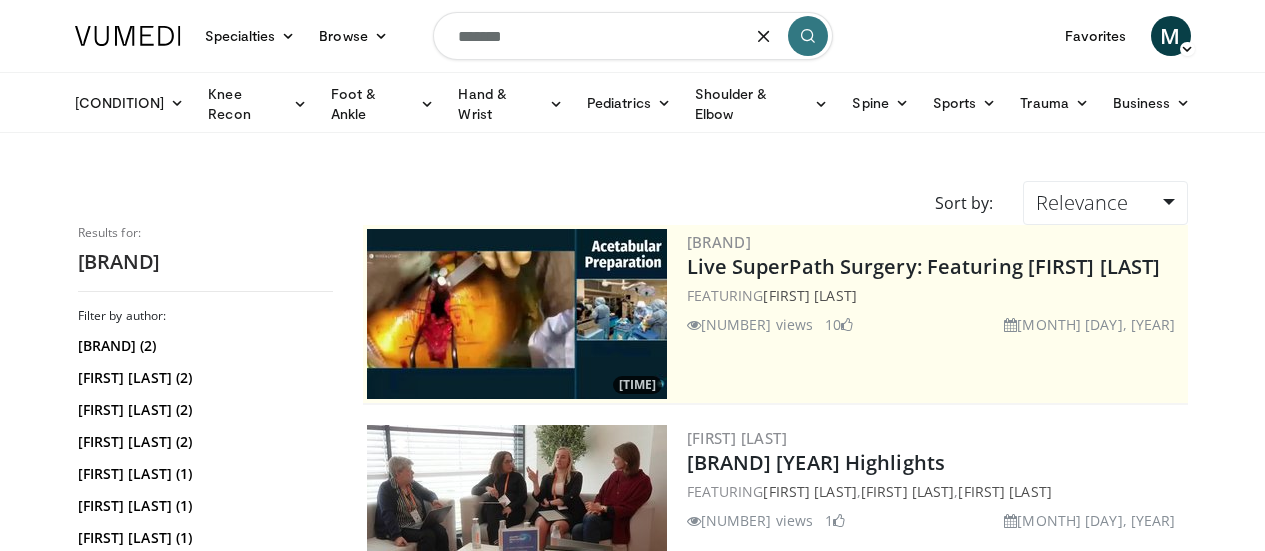 click on "******" at bounding box center [633, 36] 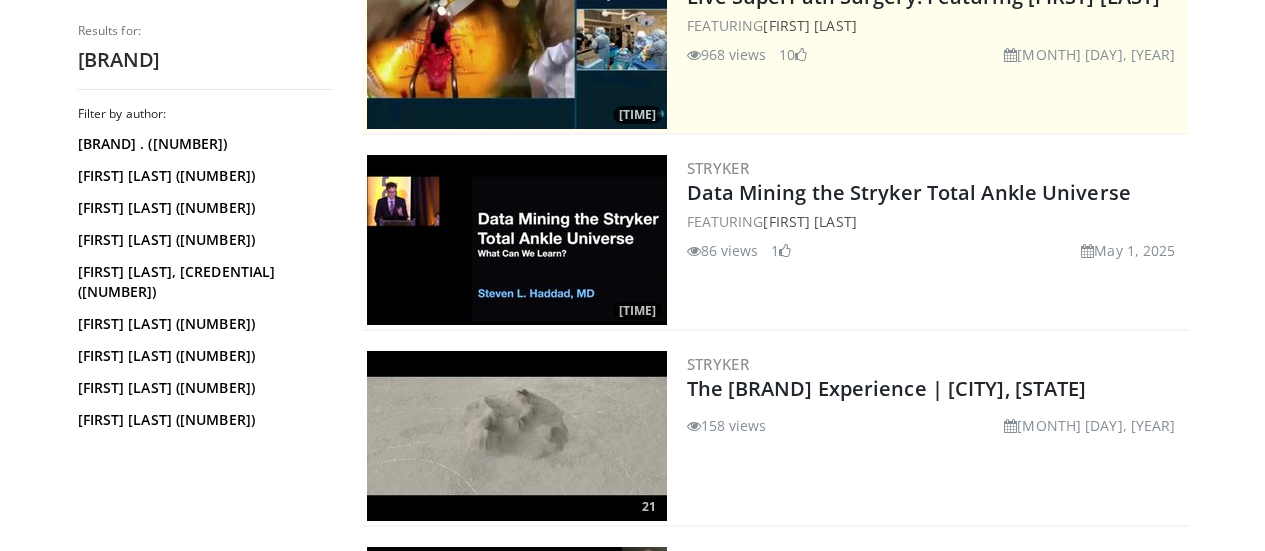 scroll, scrollTop: 520, scrollLeft: 0, axis: vertical 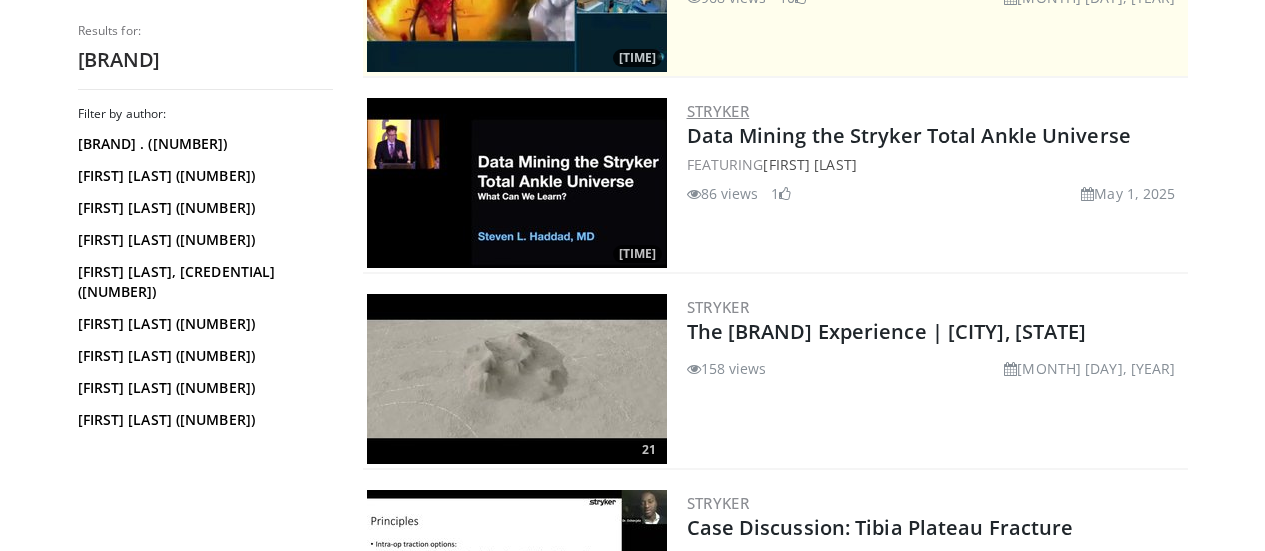 click on "Stryker" at bounding box center [718, 111] 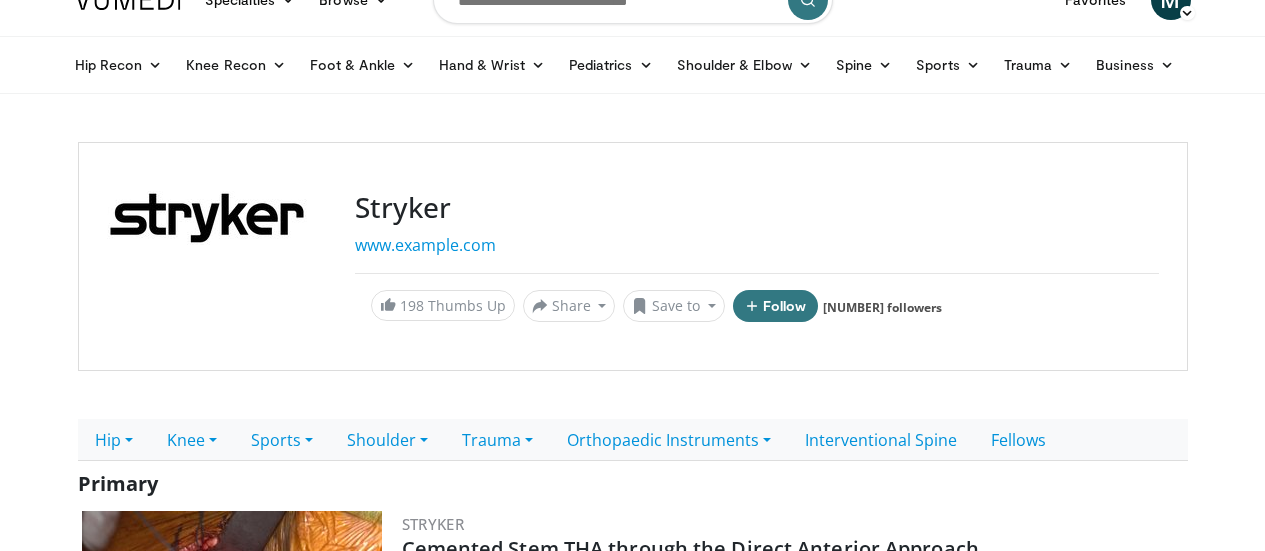 scroll, scrollTop: 0, scrollLeft: 0, axis: both 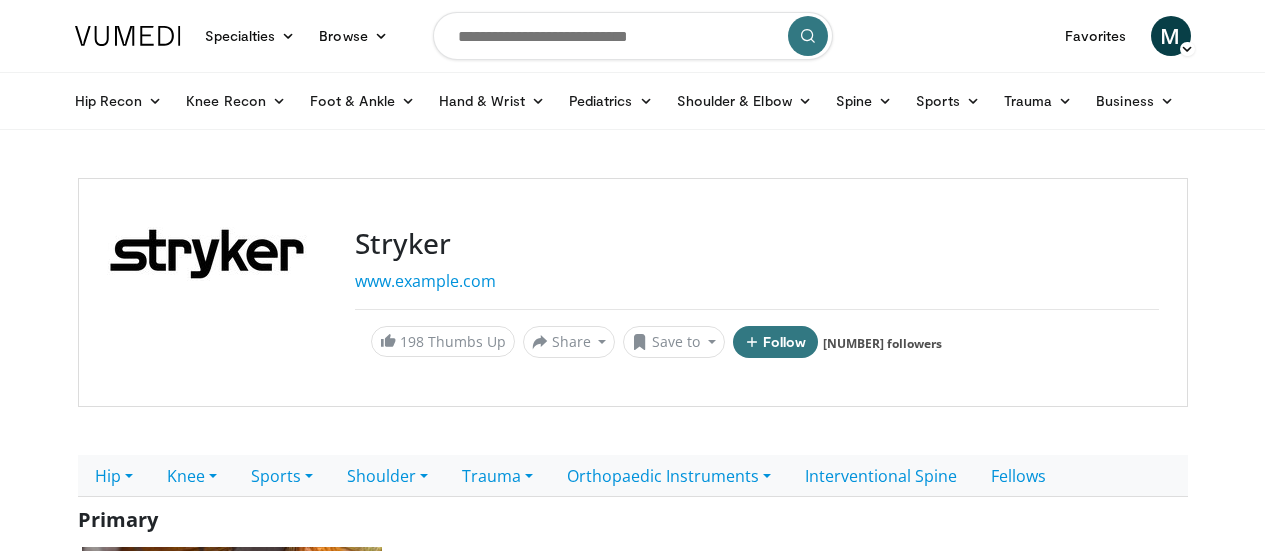 click at bounding box center [633, 36] 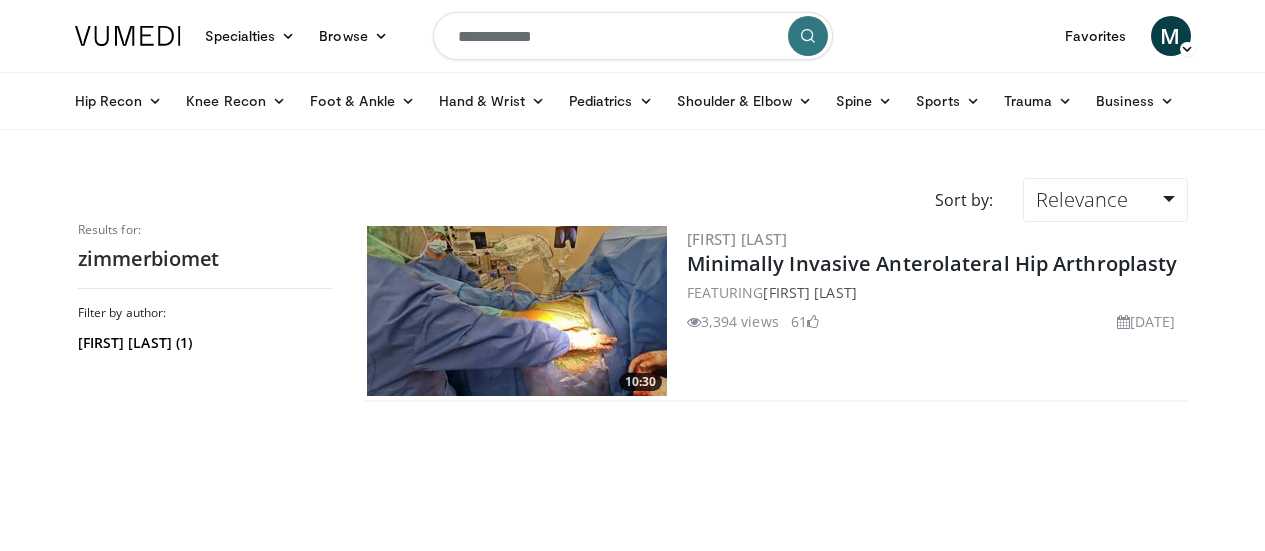 scroll, scrollTop: 0, scrollLeft: 0, axis: both 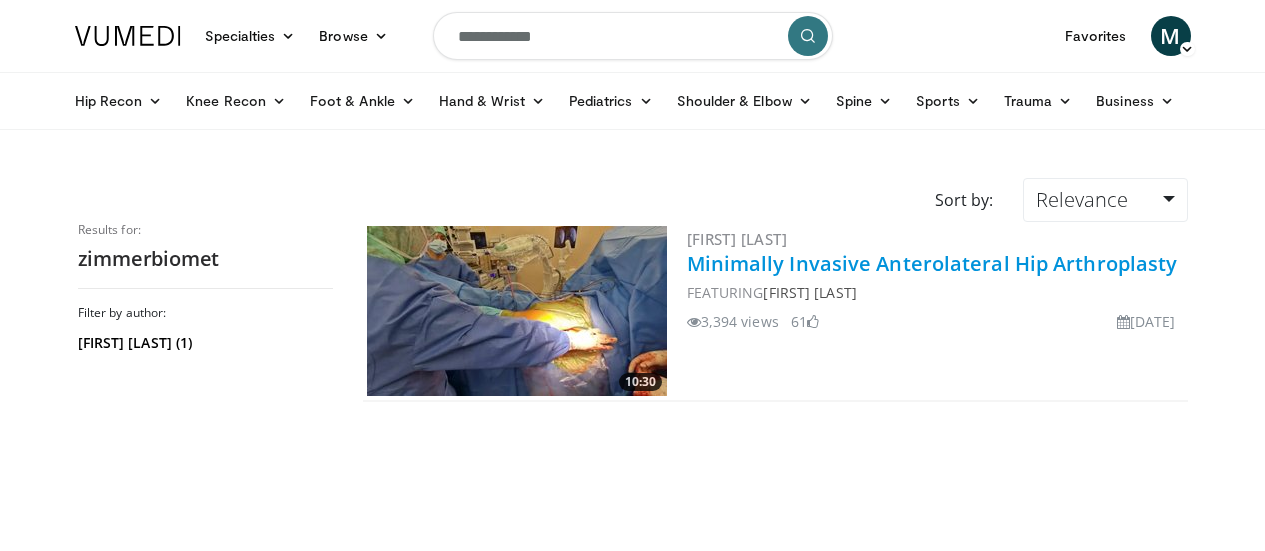 click on "Minimally Invasive Anterolateral Hip Arthroplasty" at bounding box center [932, 263] 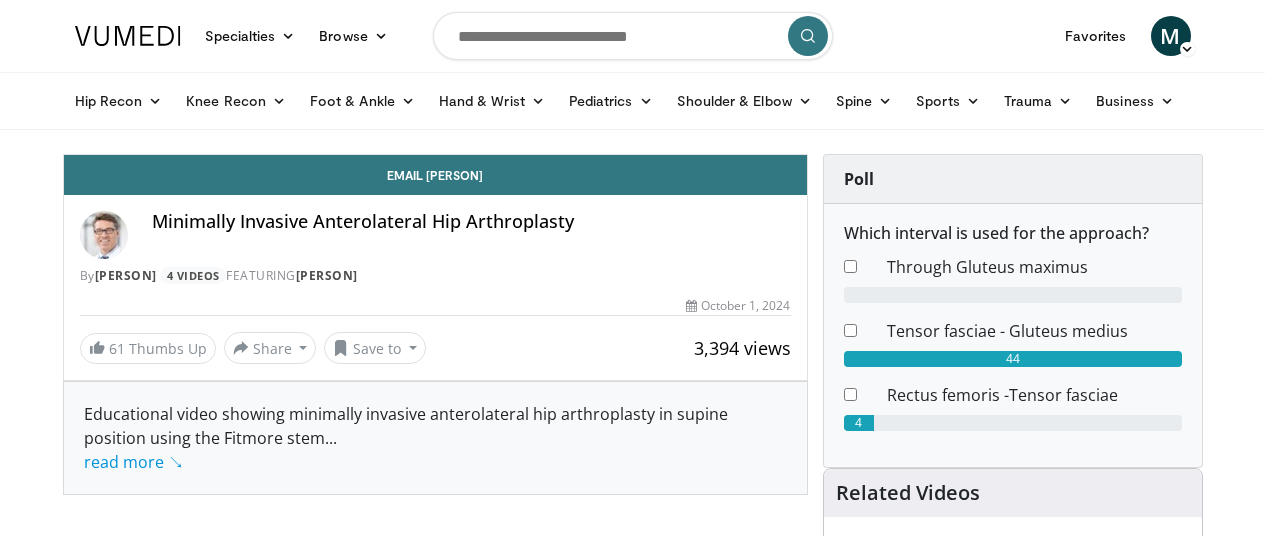 scroll, scrollTop: 0, scrollLeft: 0, axis: both 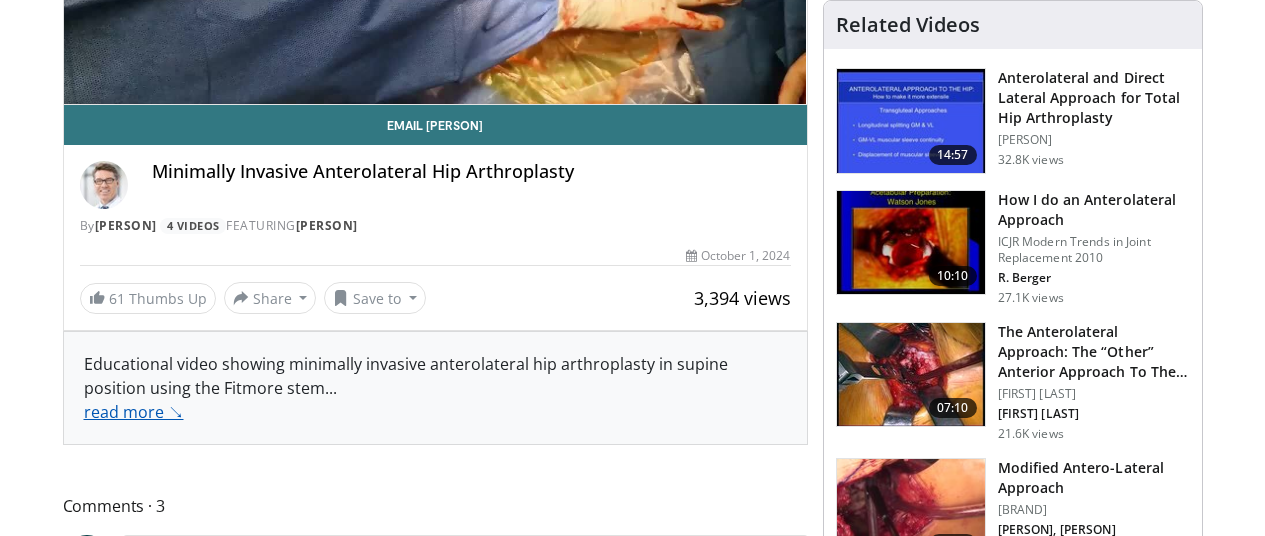 click on "read more ↘" at bounding box center [134, 412] 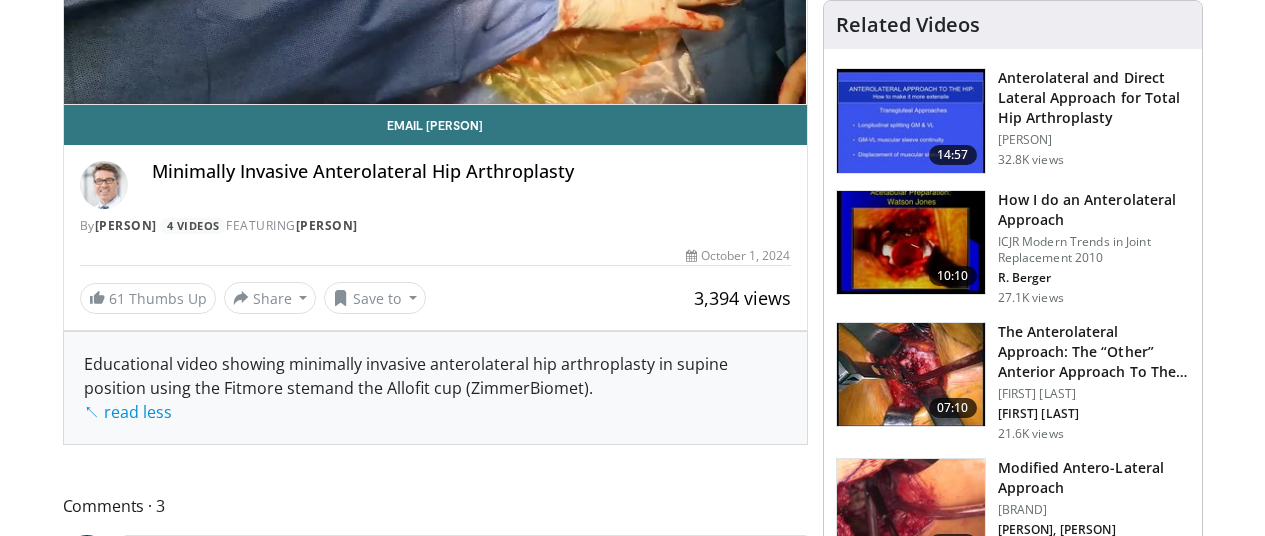 scroll, scrollTop: 0, scrollLeft: 0, axis: both 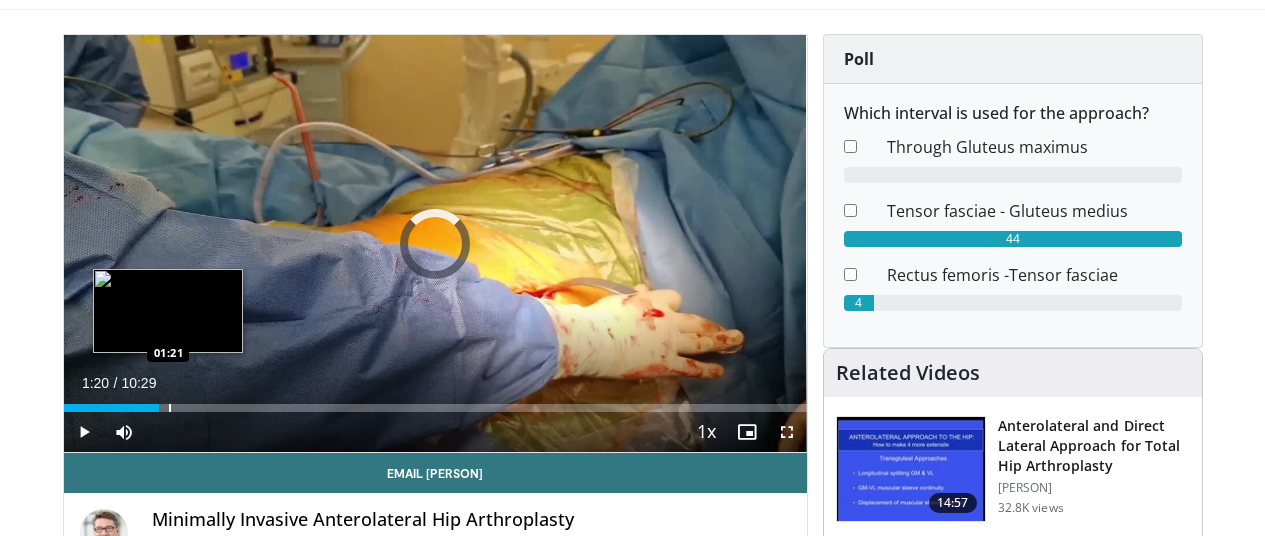 click on "Loaded :  0.00% 01:20 01:21" at bounding box center (435, 408) 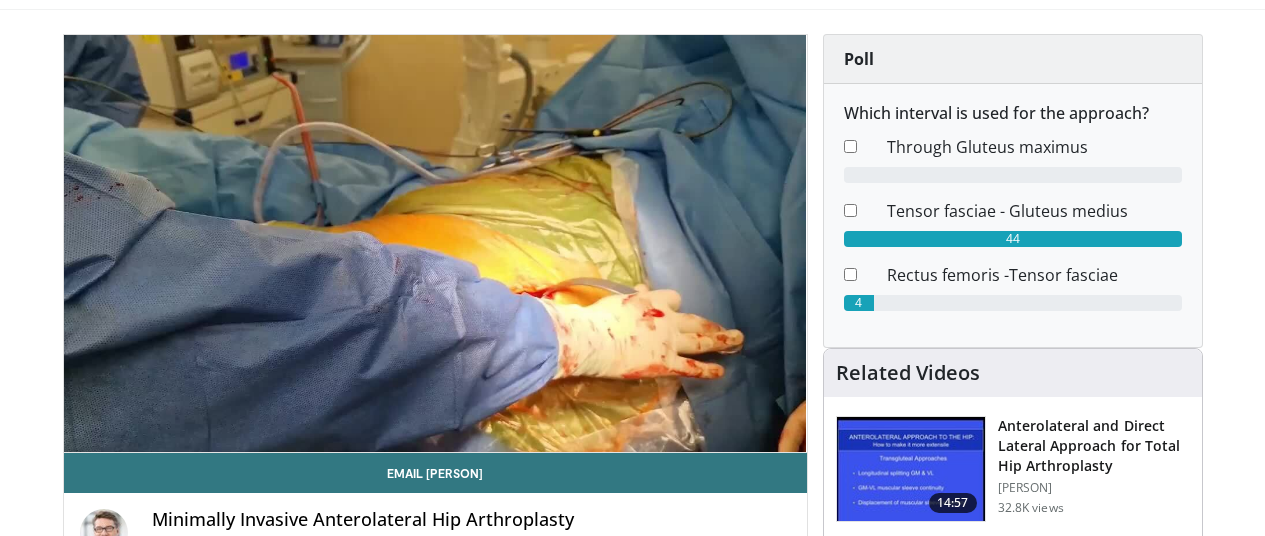 click on "**********" at bounding box center [435, 244] 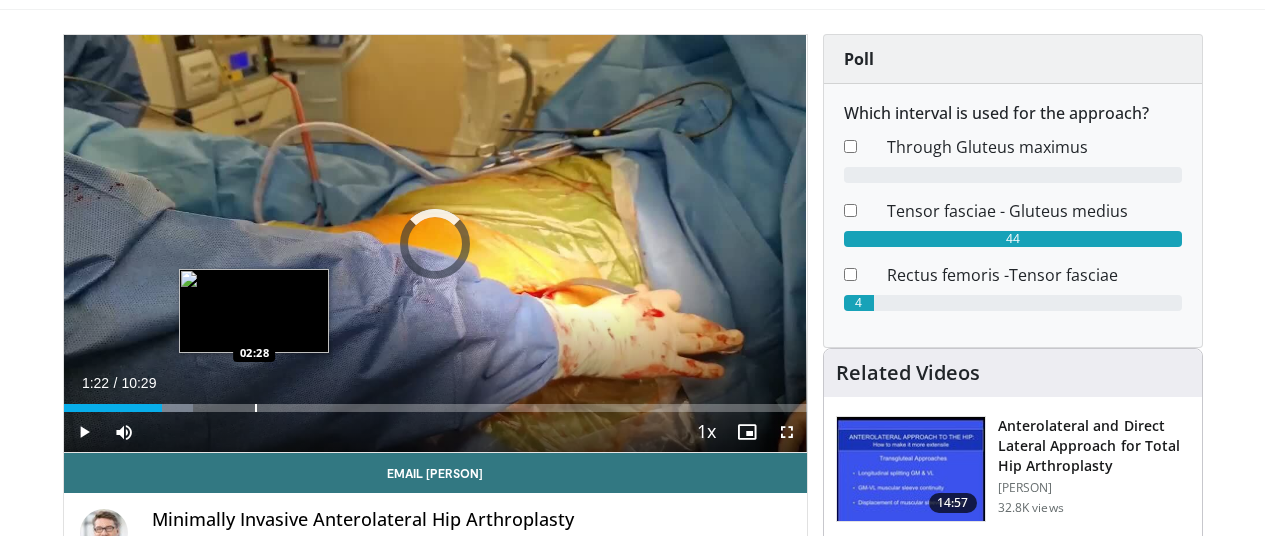click on "Loaded :  17.47% 01:23 02:28" at bounding box center (435, 402) 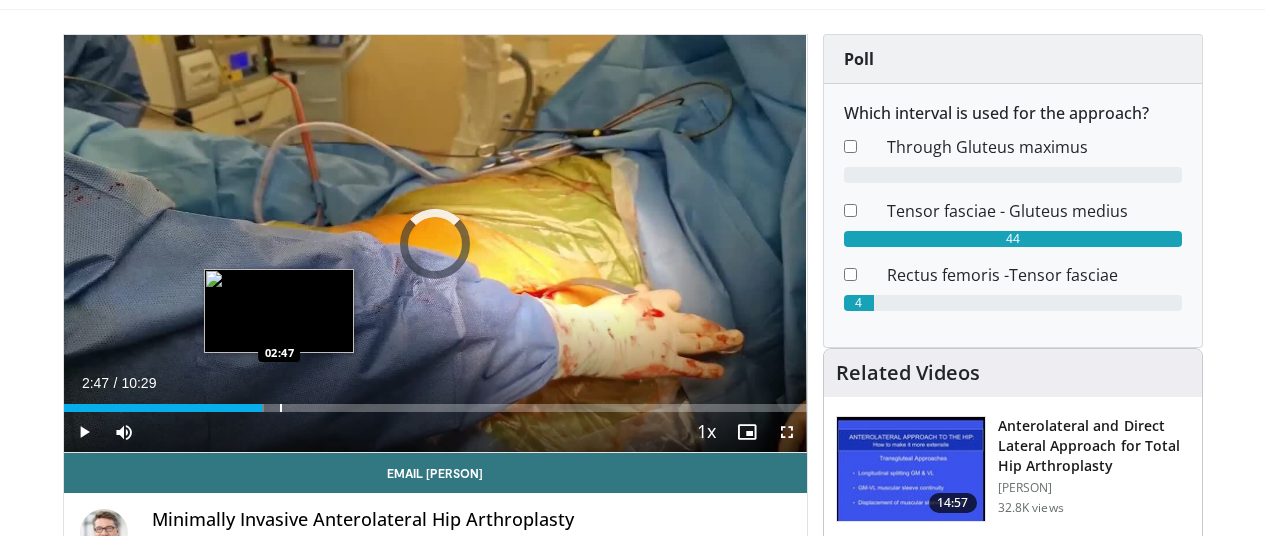 click on "Loaded :  26.99% 02:47 02:47" at bounding box center [435, 402] 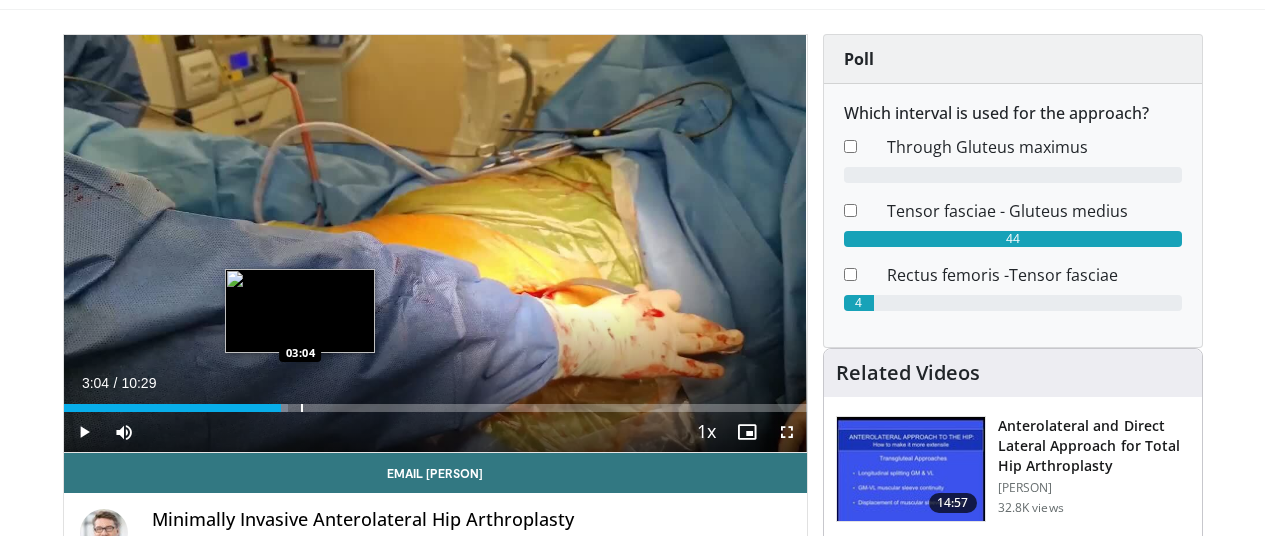 click on "Loaded :  30.17% 03:04 03:04" at bounding box center (435, 402) 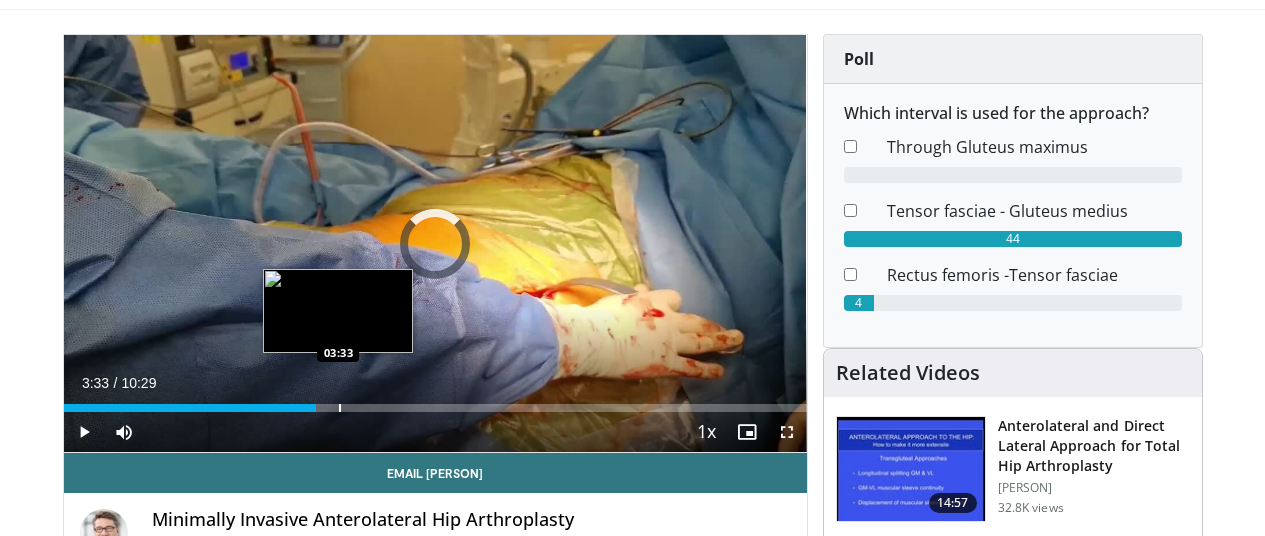 click on "Loaded :  33.34% 03:33 03:33" at bounding box center (435, 402) 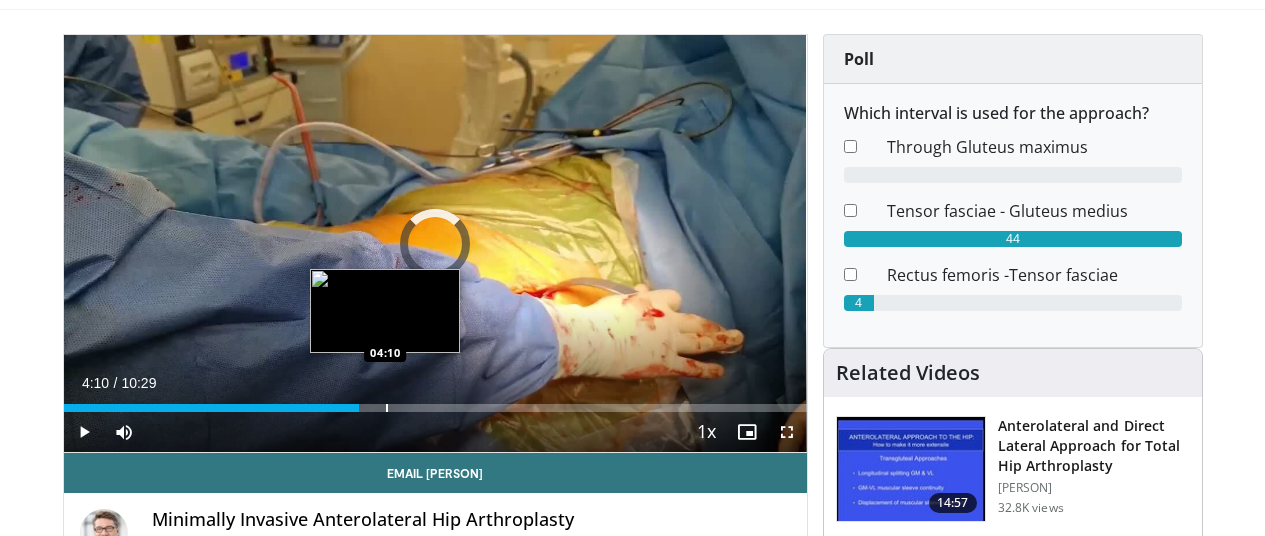 click at bounding box center (387, 408) 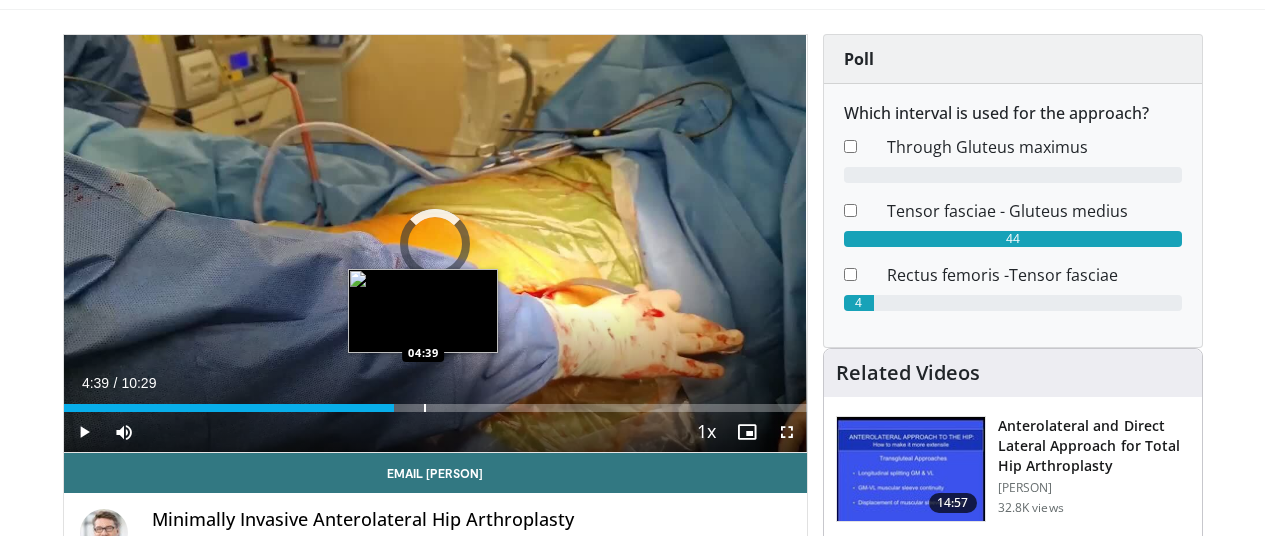 click at bounding box center (425, 408) 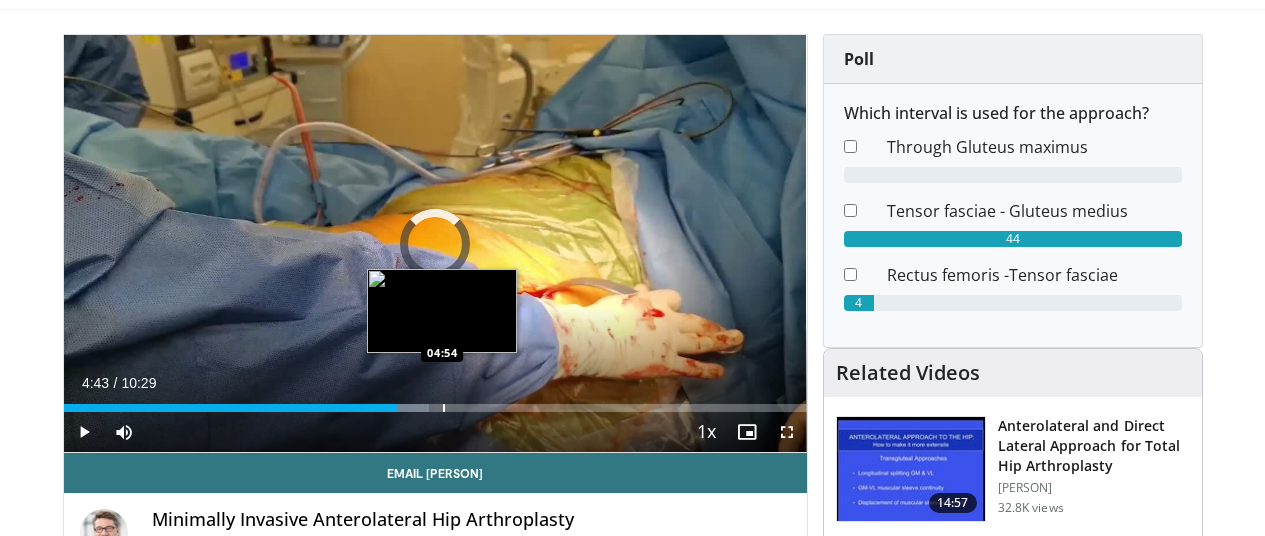 click at bounding box center [444, 408] 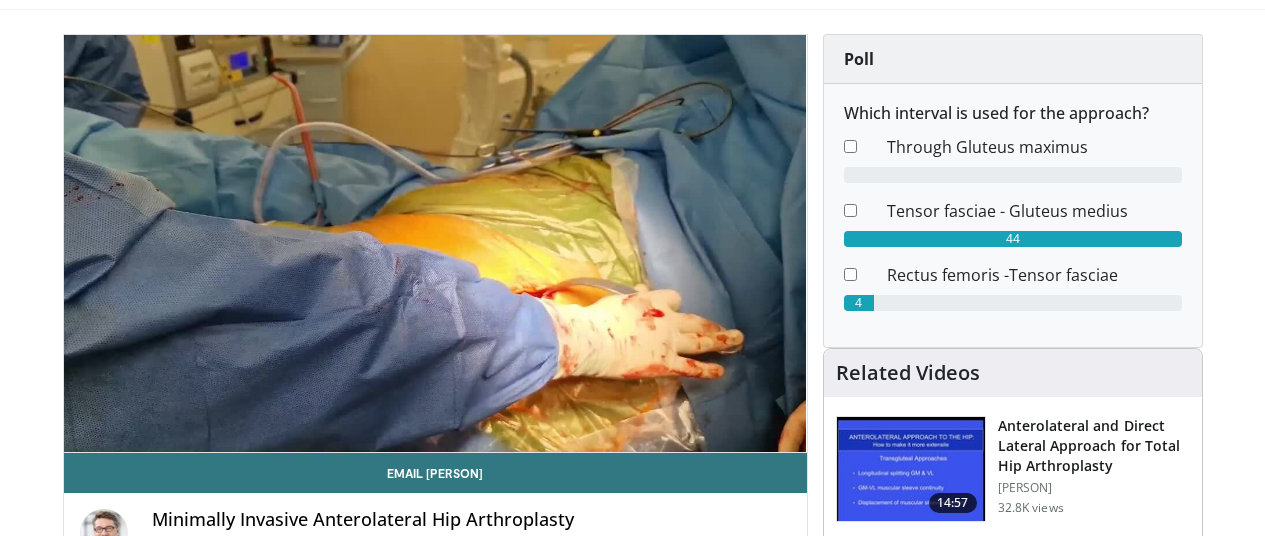 scroll, scrollTop: 0, scrollLeft: 0, axis: both 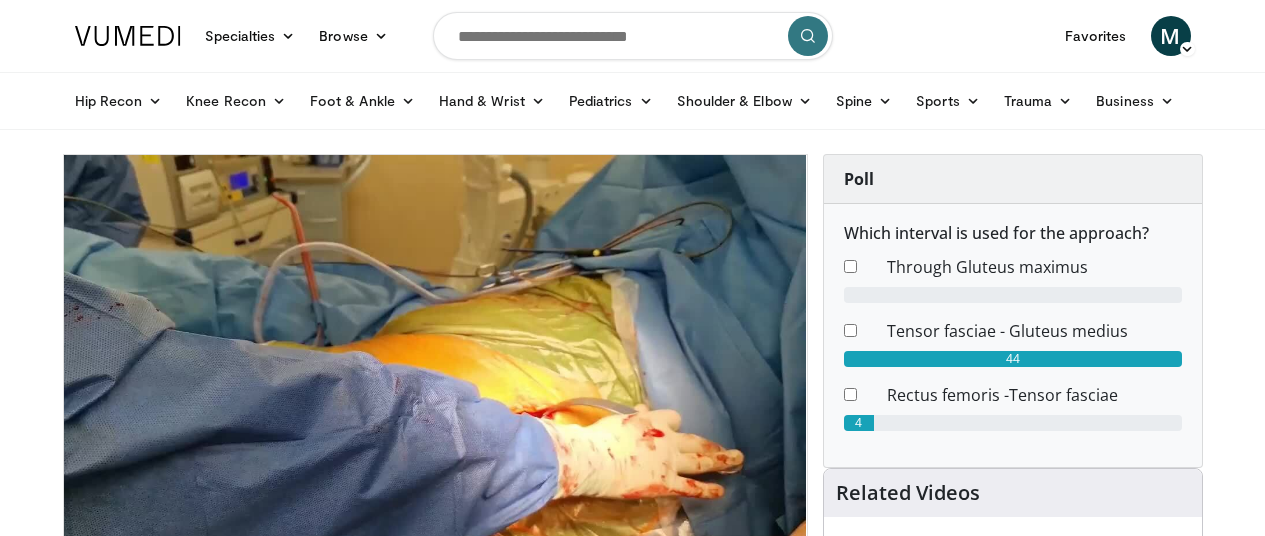 click at bounding box center [633, 36] 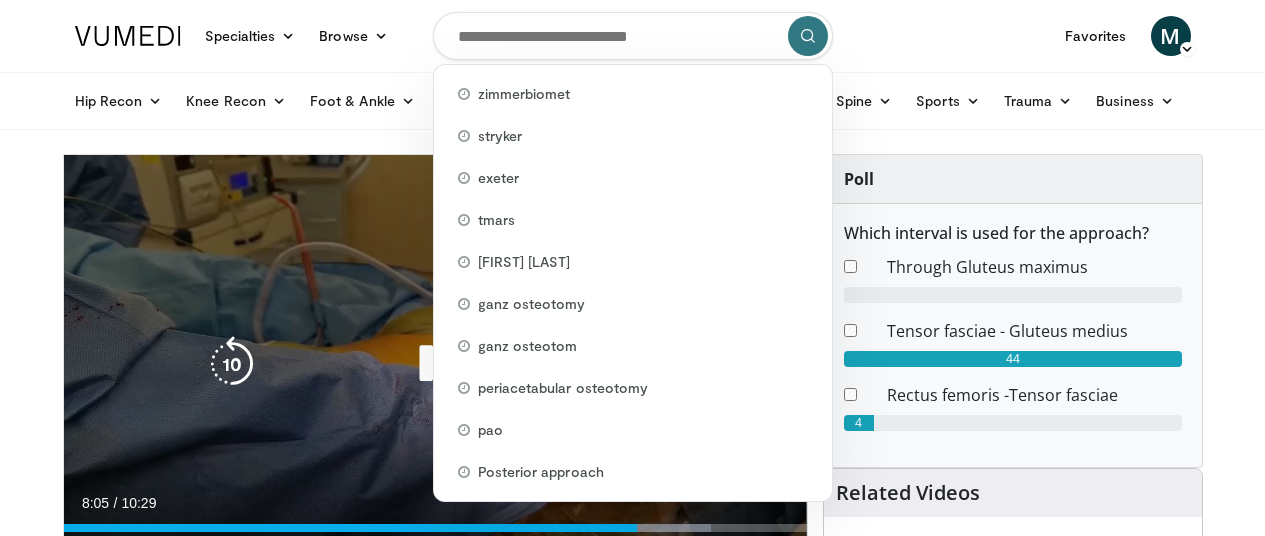 click at bounding box center (435, 364) 